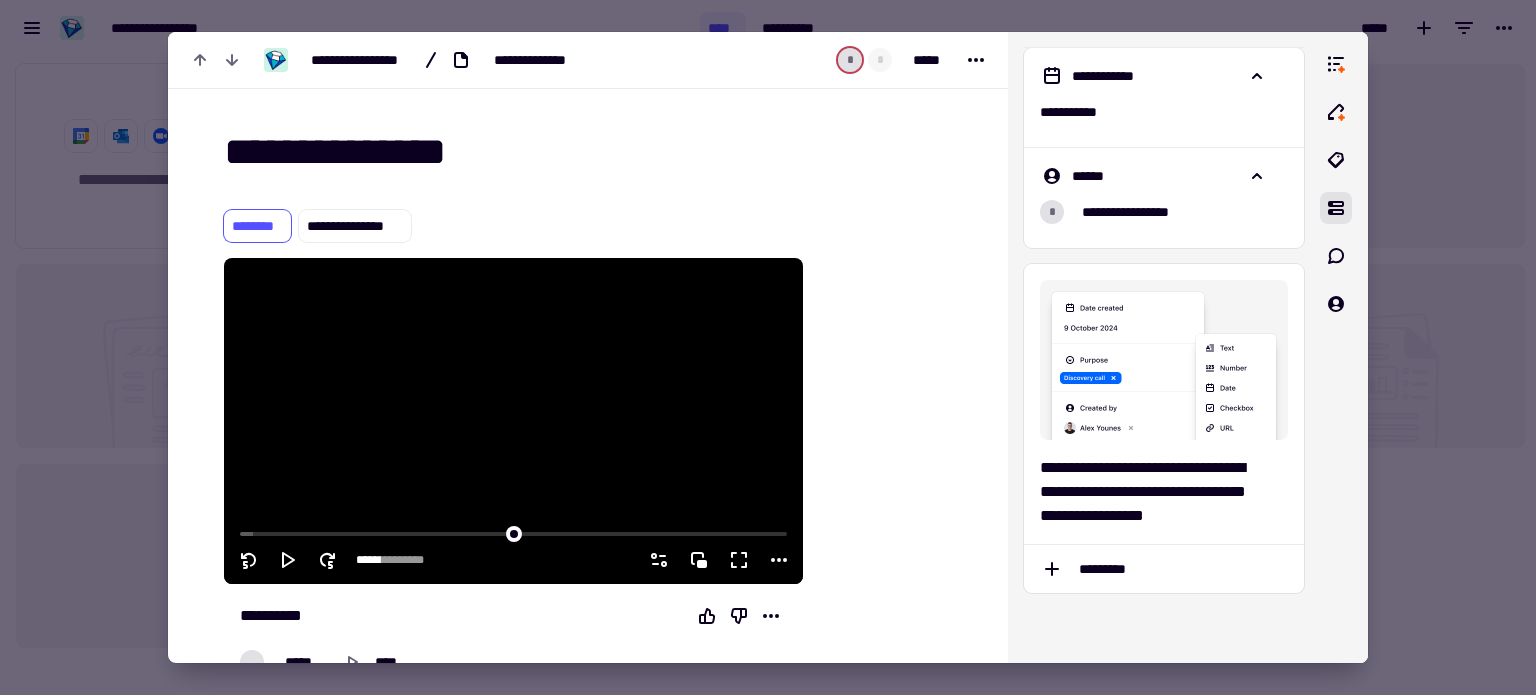 scroll, scrollTop: 0, scrollLeft: 0, axis: both 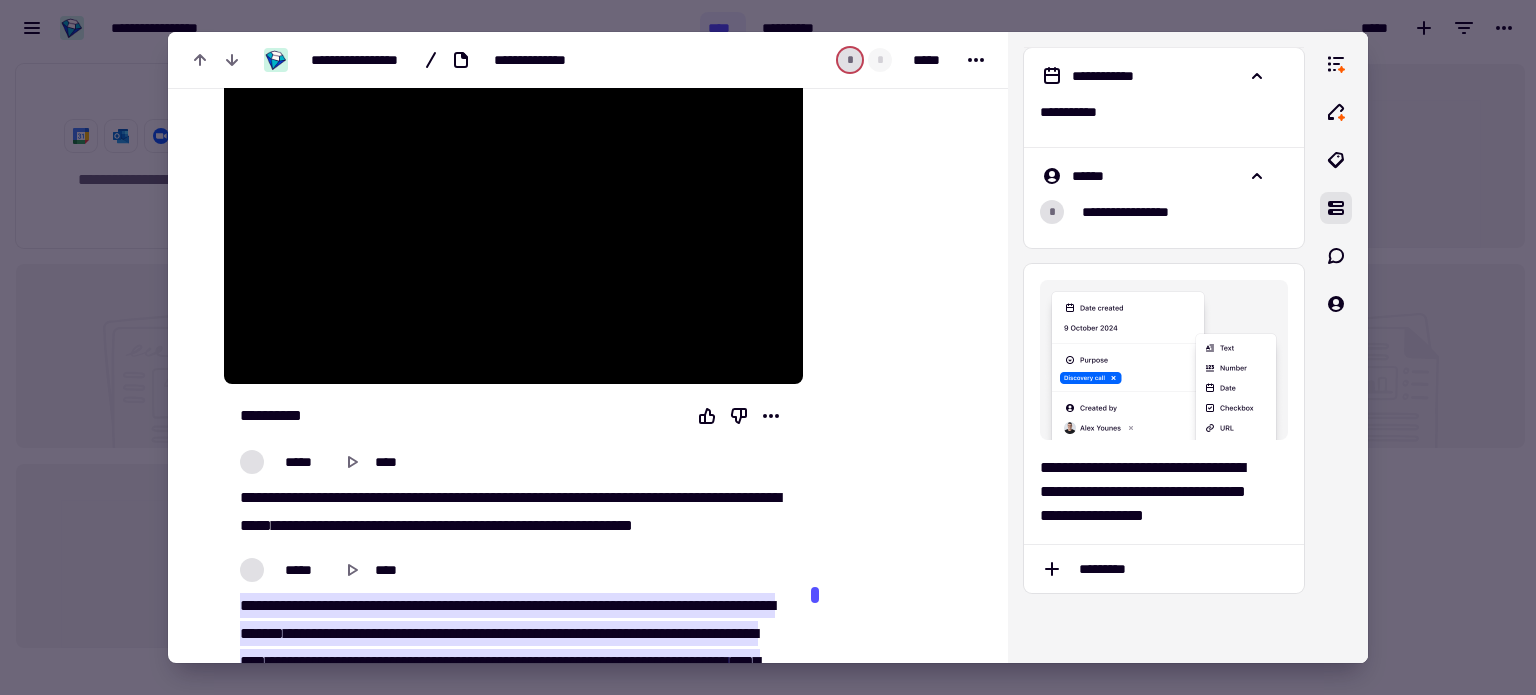 click at bounding box center (768, 347) 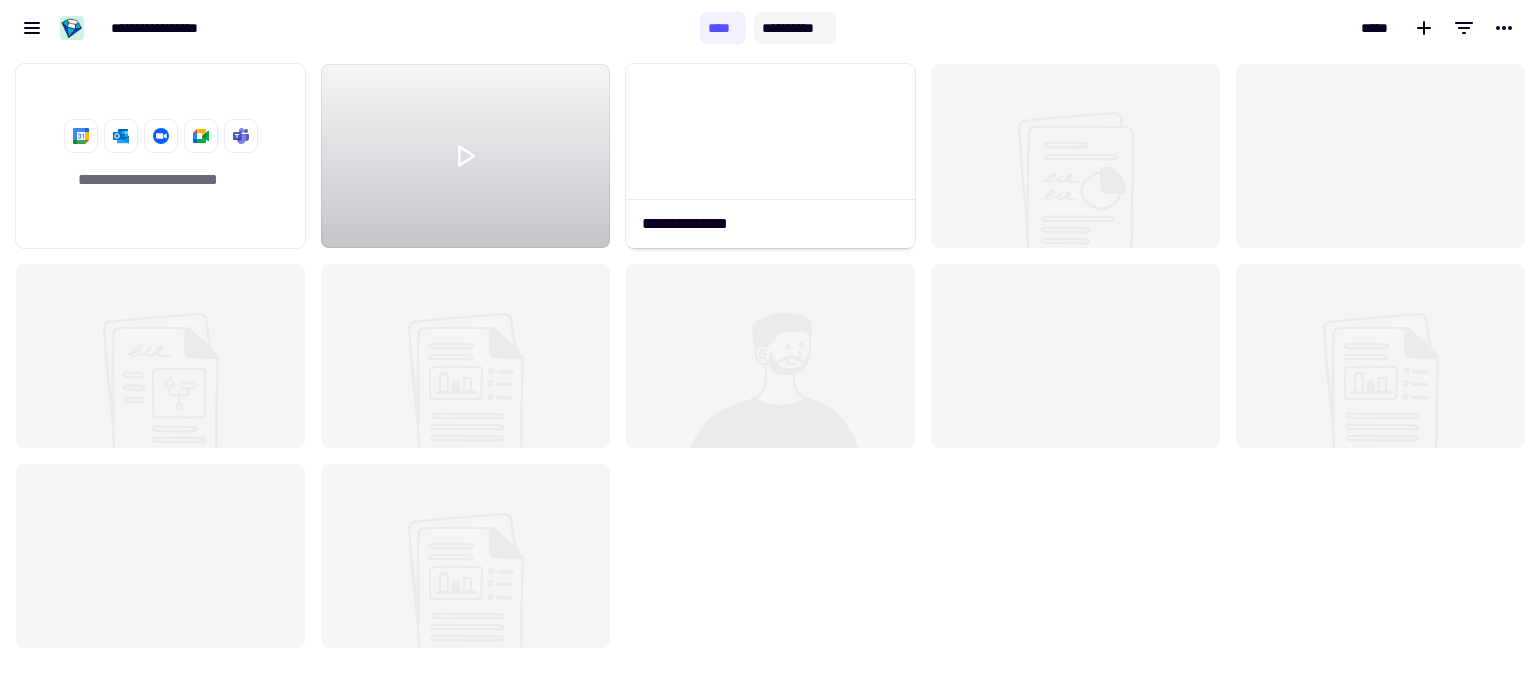 click on "**********" 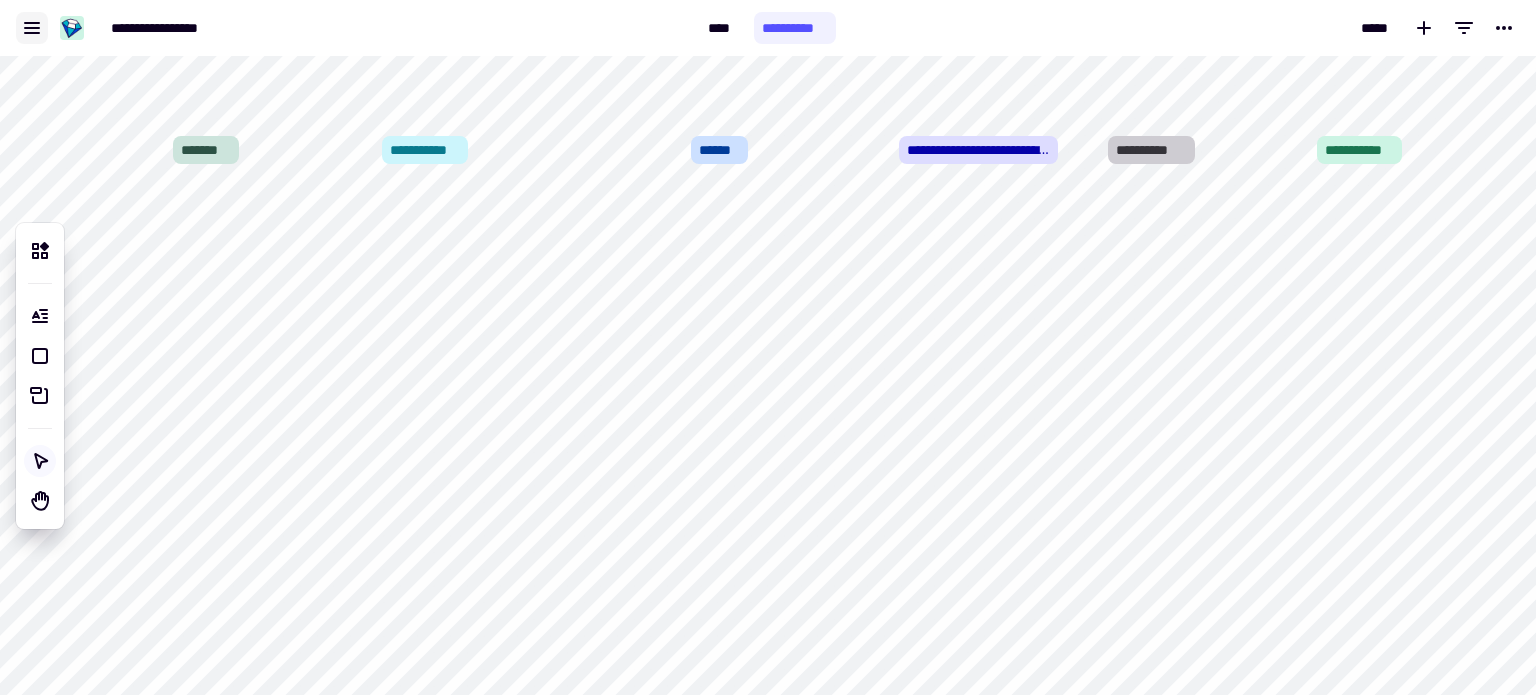 click 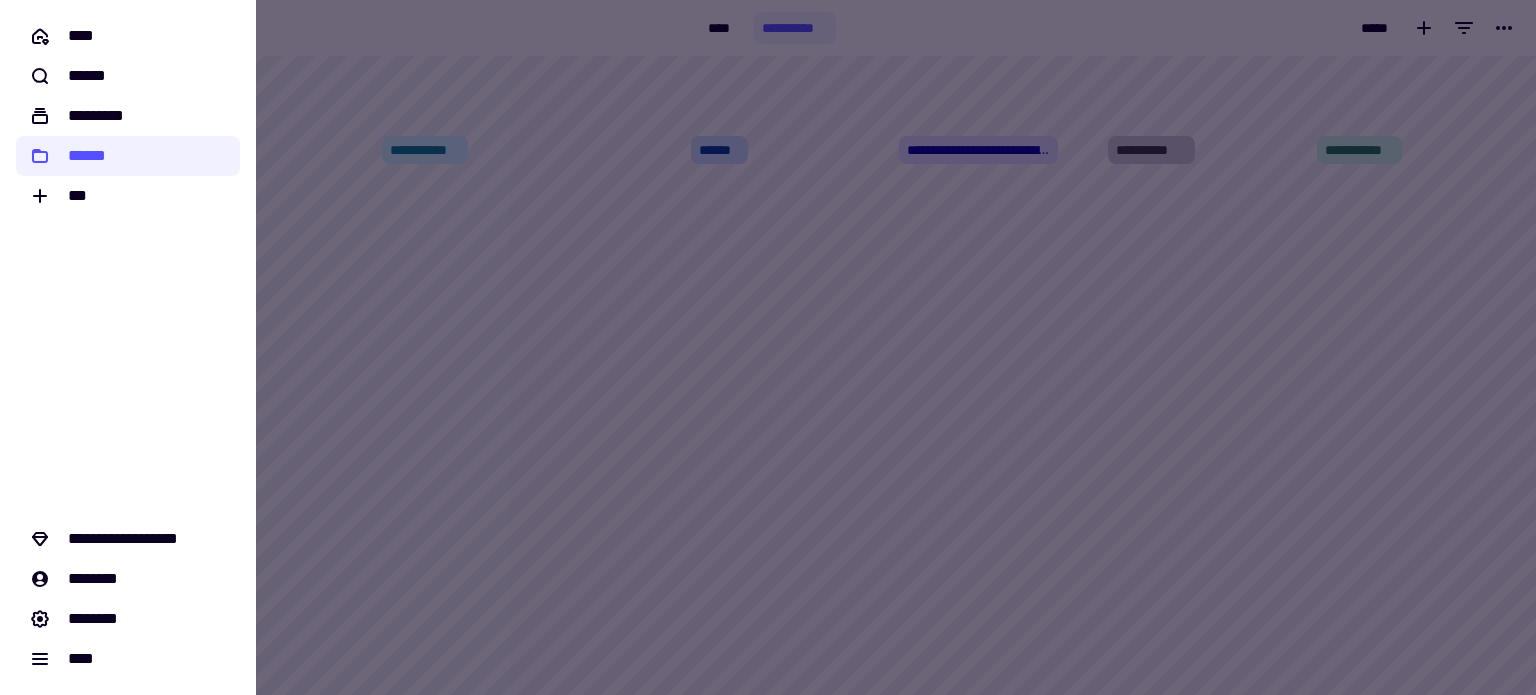 click at bounding box center (768, 347) 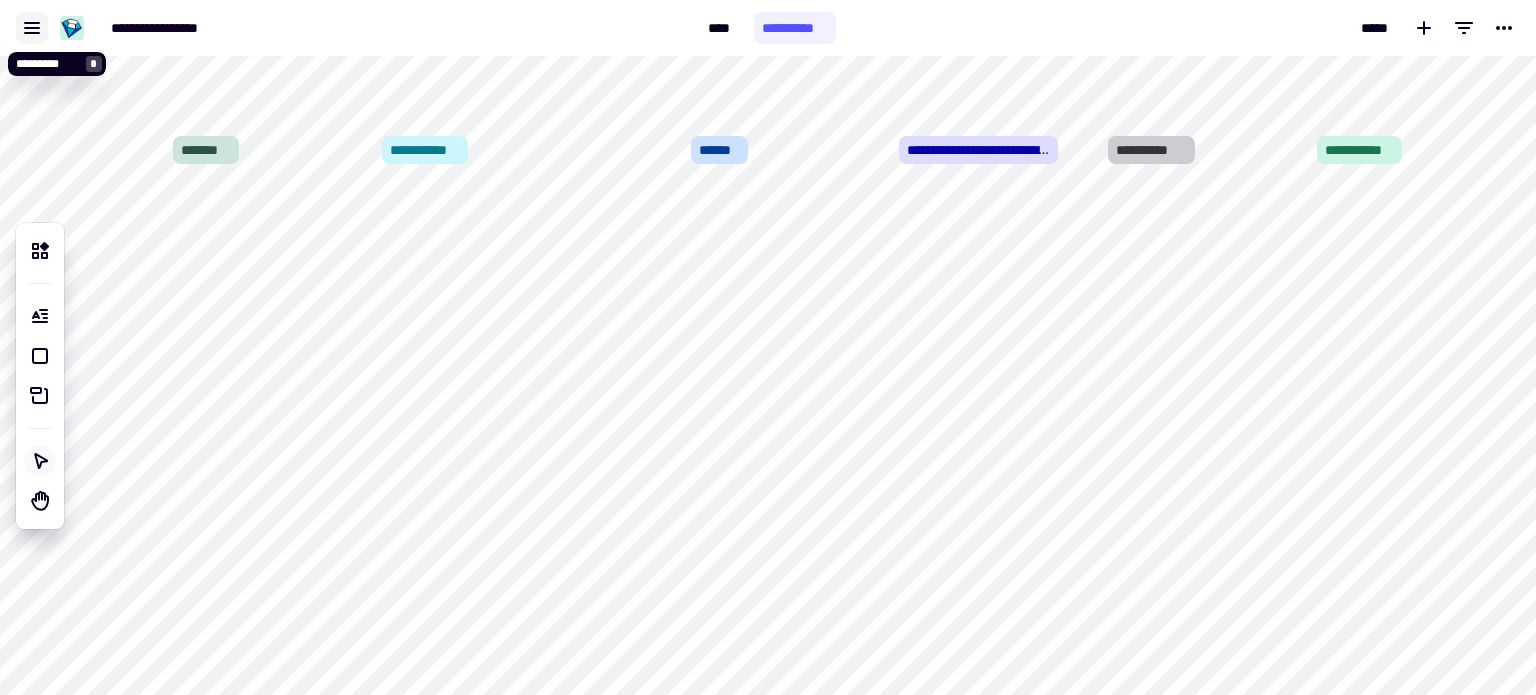 click 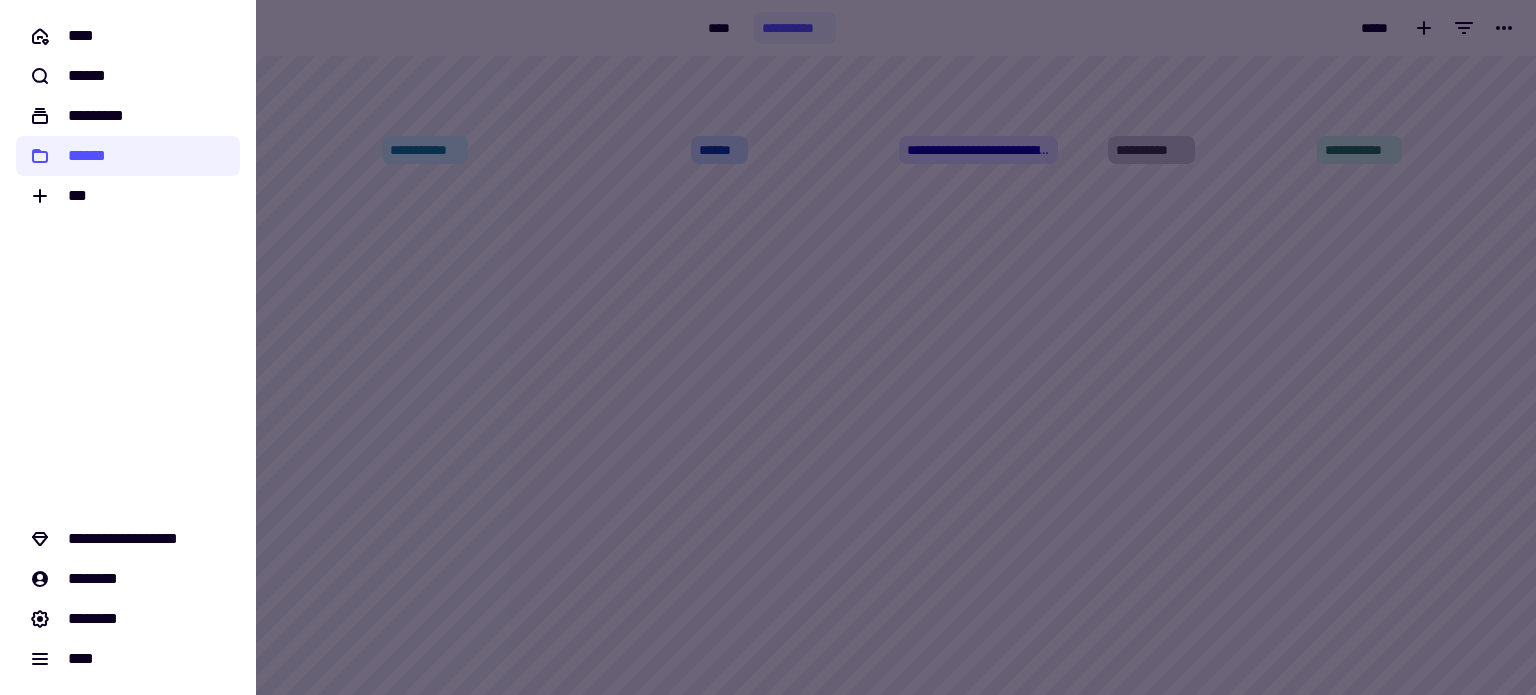 click at bounding box center [768, 347] 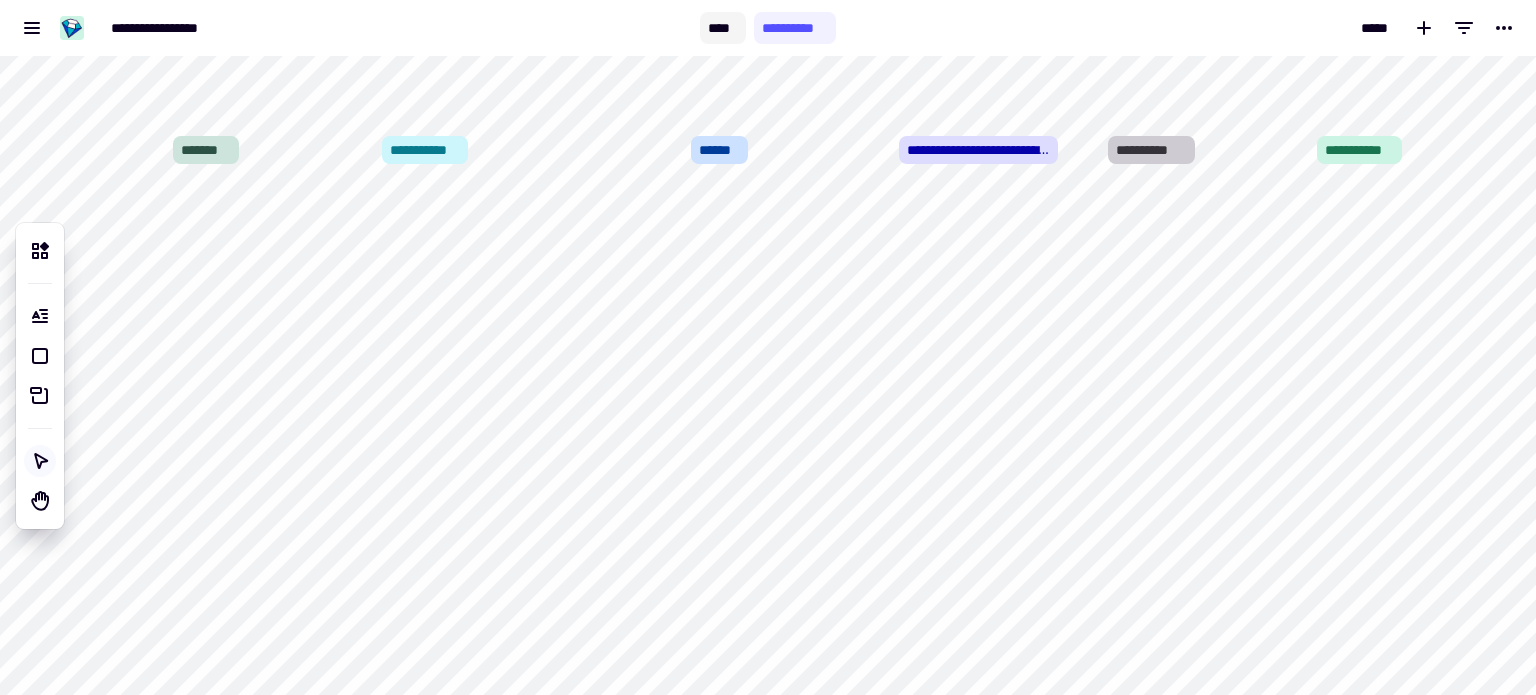 click on "****" 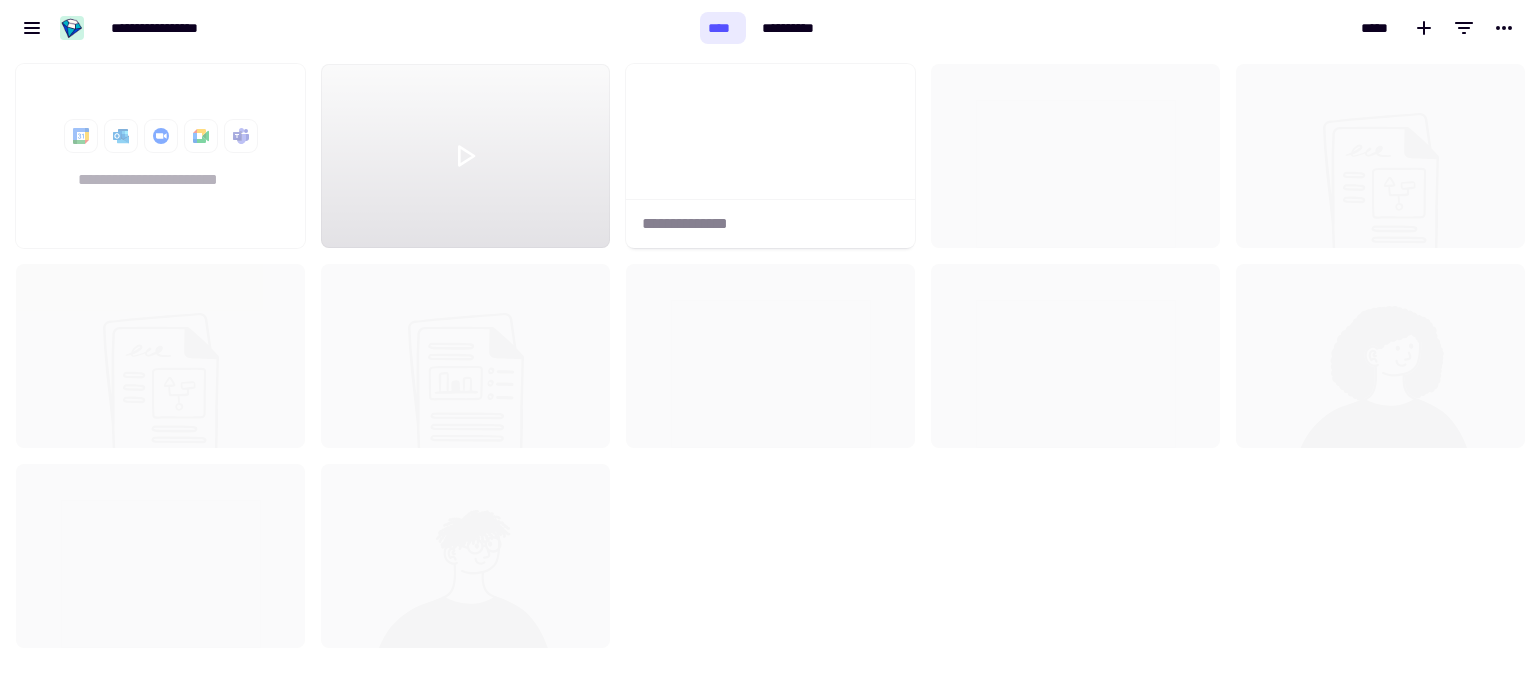 scroll, scrollTop: 16, scrollLeft: 16, axis: both 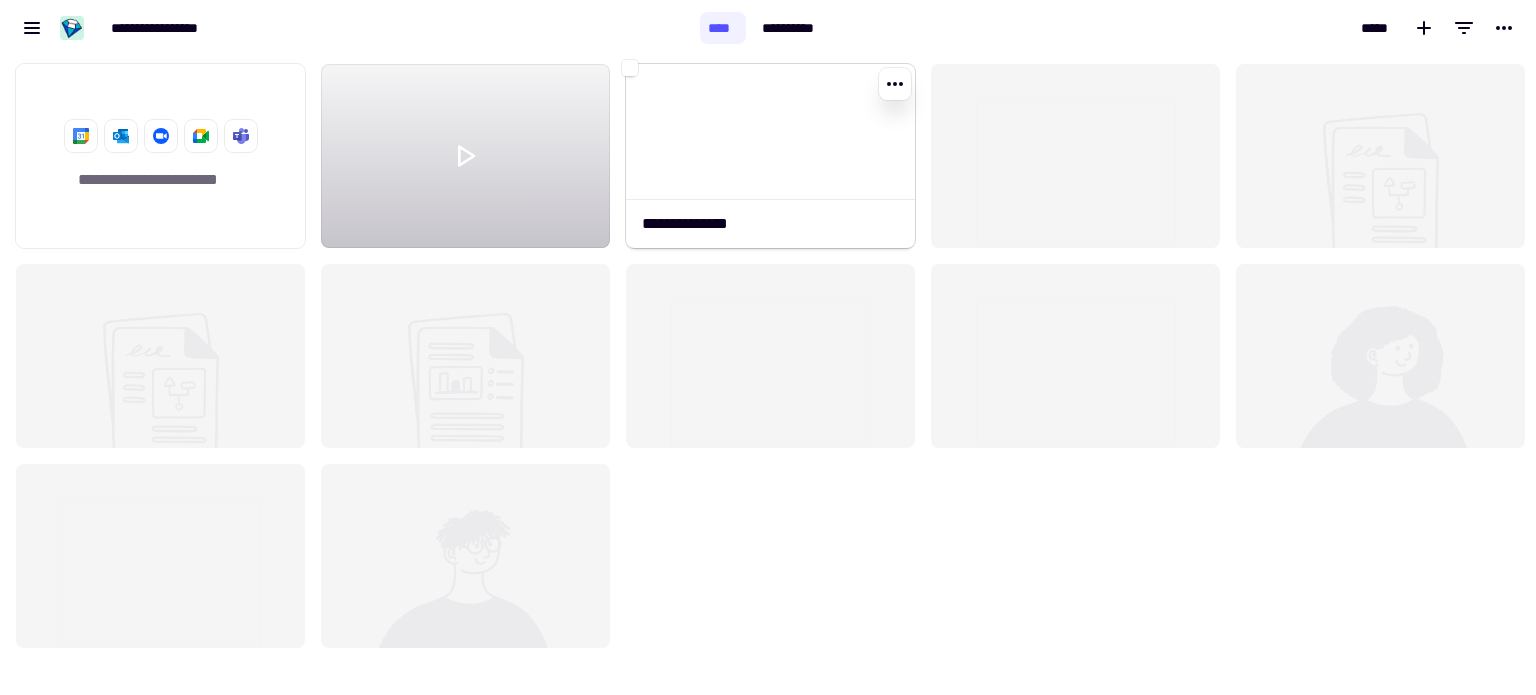 click on "**********" 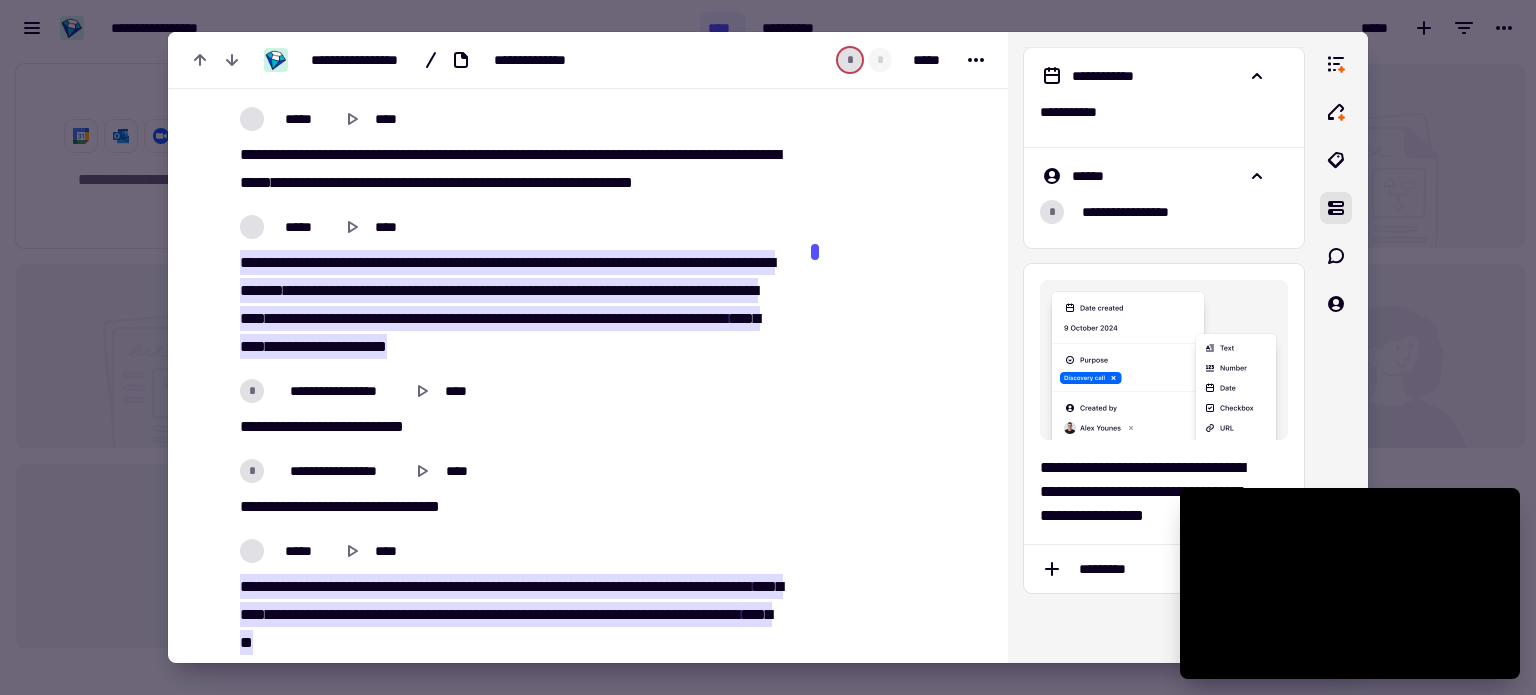 scroll, scrollTop: 500, scrollLeft: 0, axis: vertical 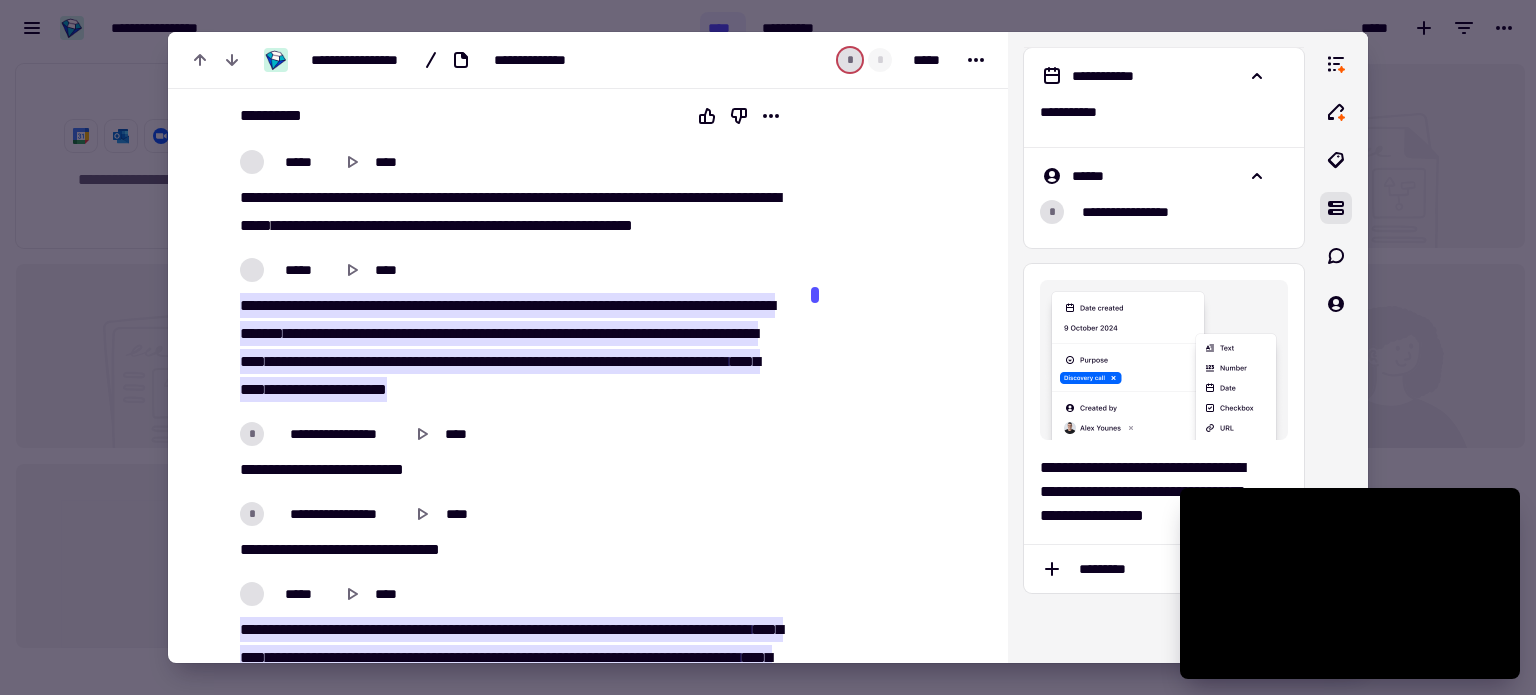 click at bounding box center [815, 295] 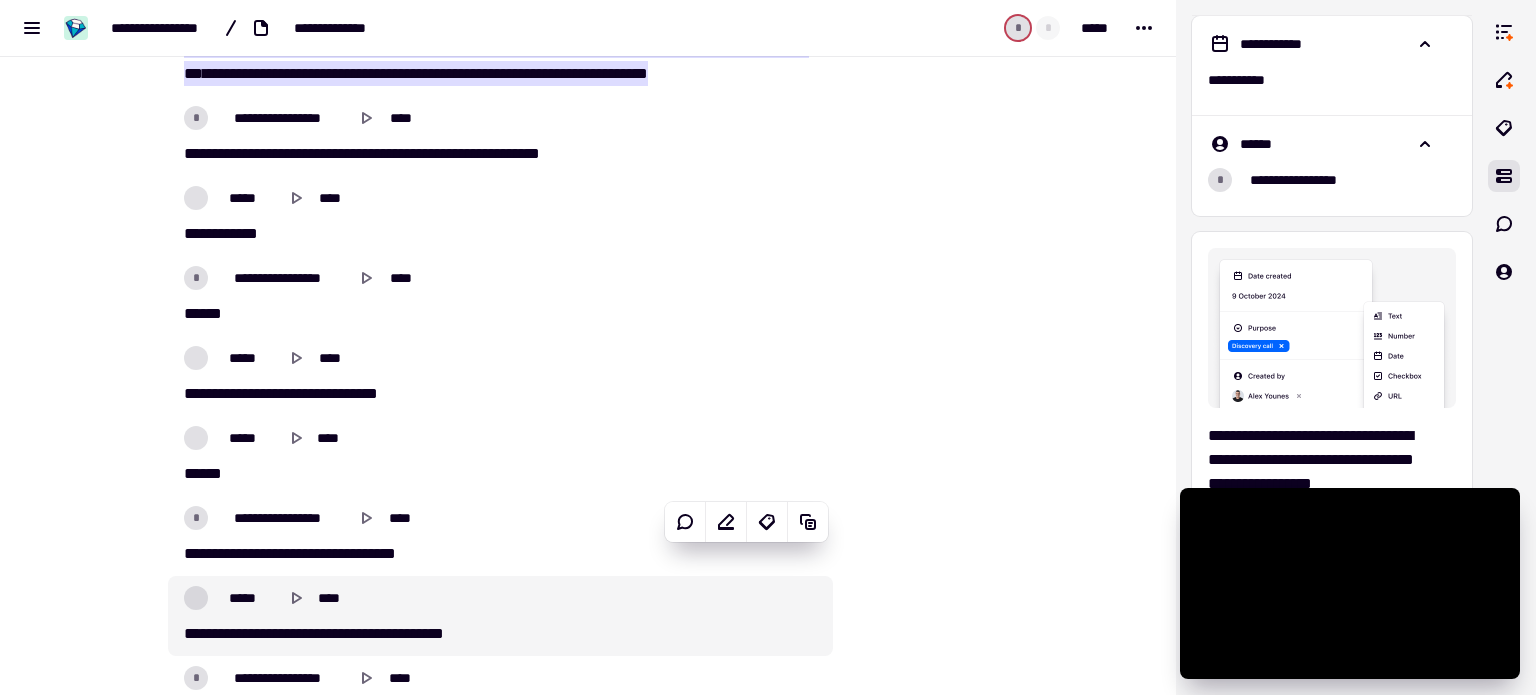 scroll, scrollTop: 1500, scrollLeft: 0, axis: vertical 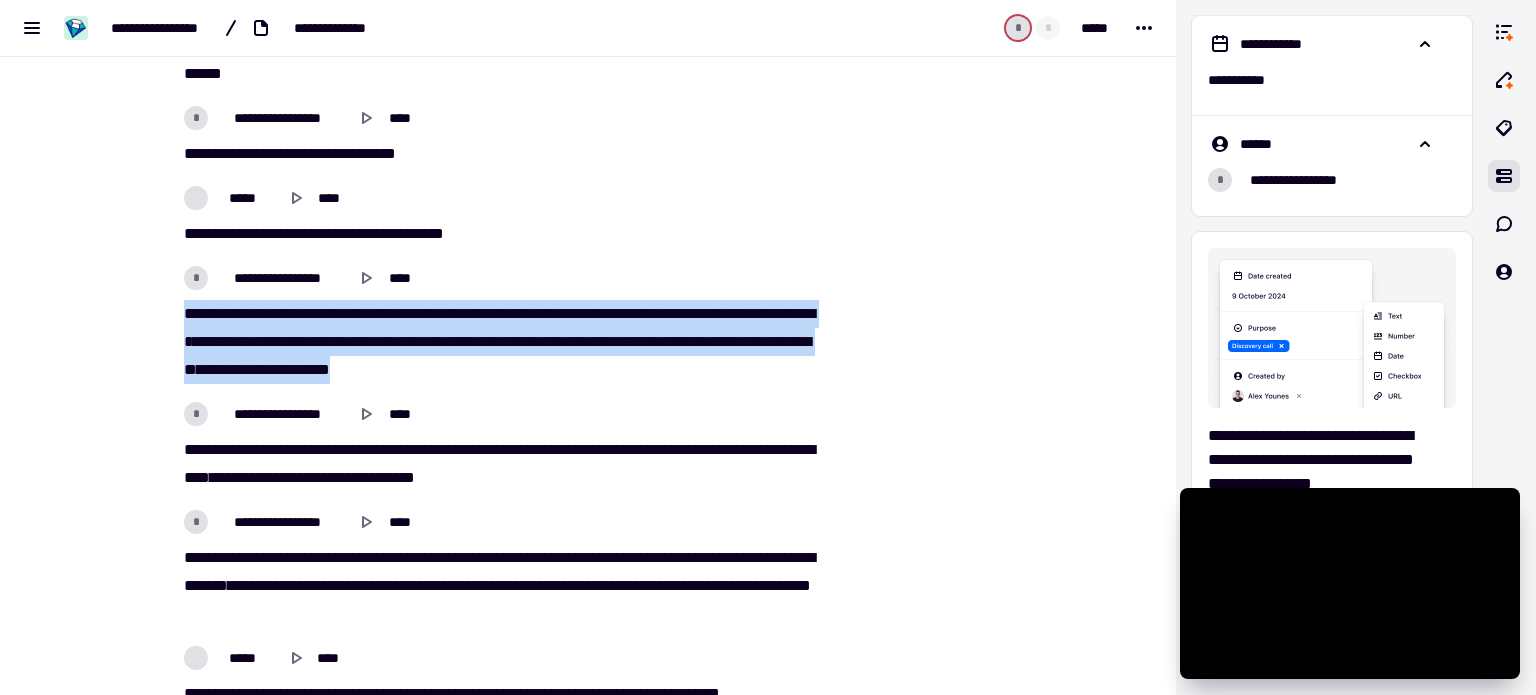 drag, startPoint x: 462, startPoint y: 367, endPoint x: 168, endPoint y: 315, distance: 298.56323 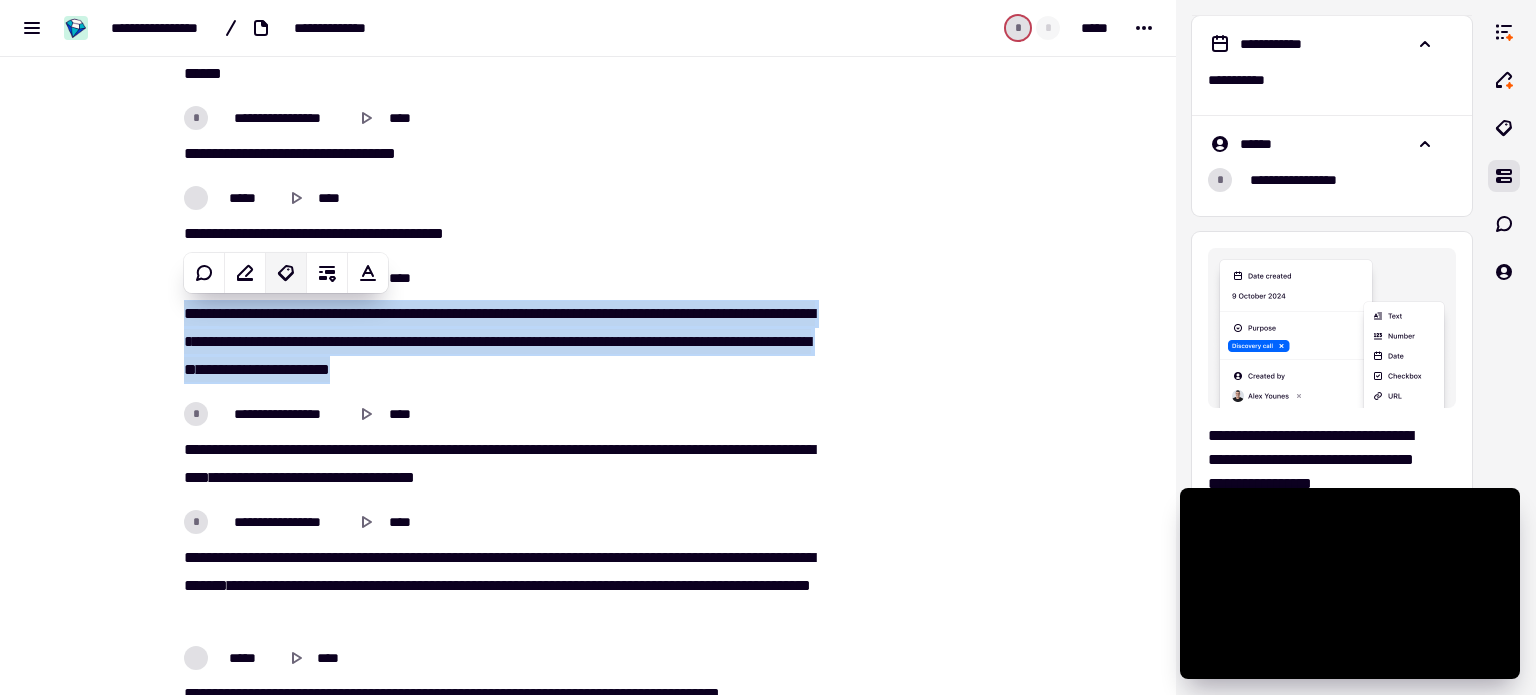 click 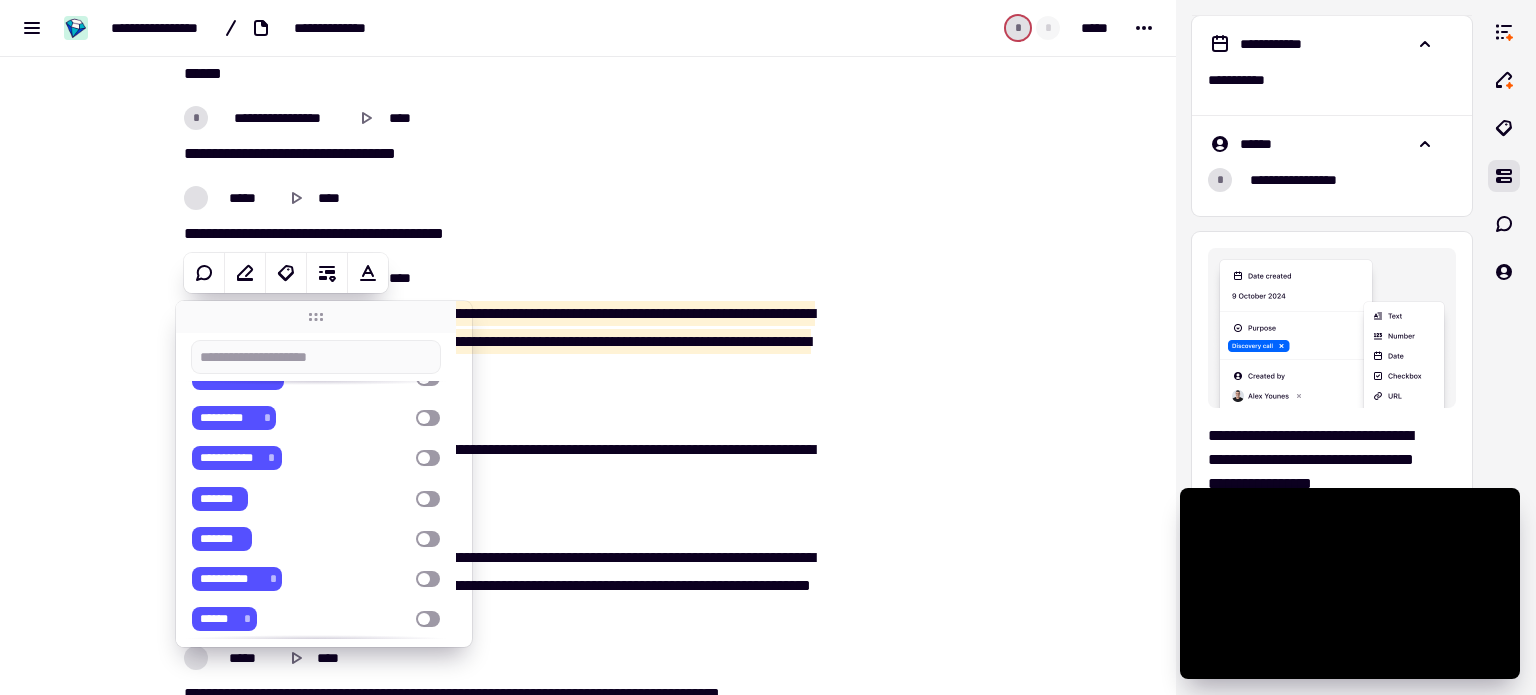 scroll, scrollTop: 170, scrollLeft: 0, axis: vertical 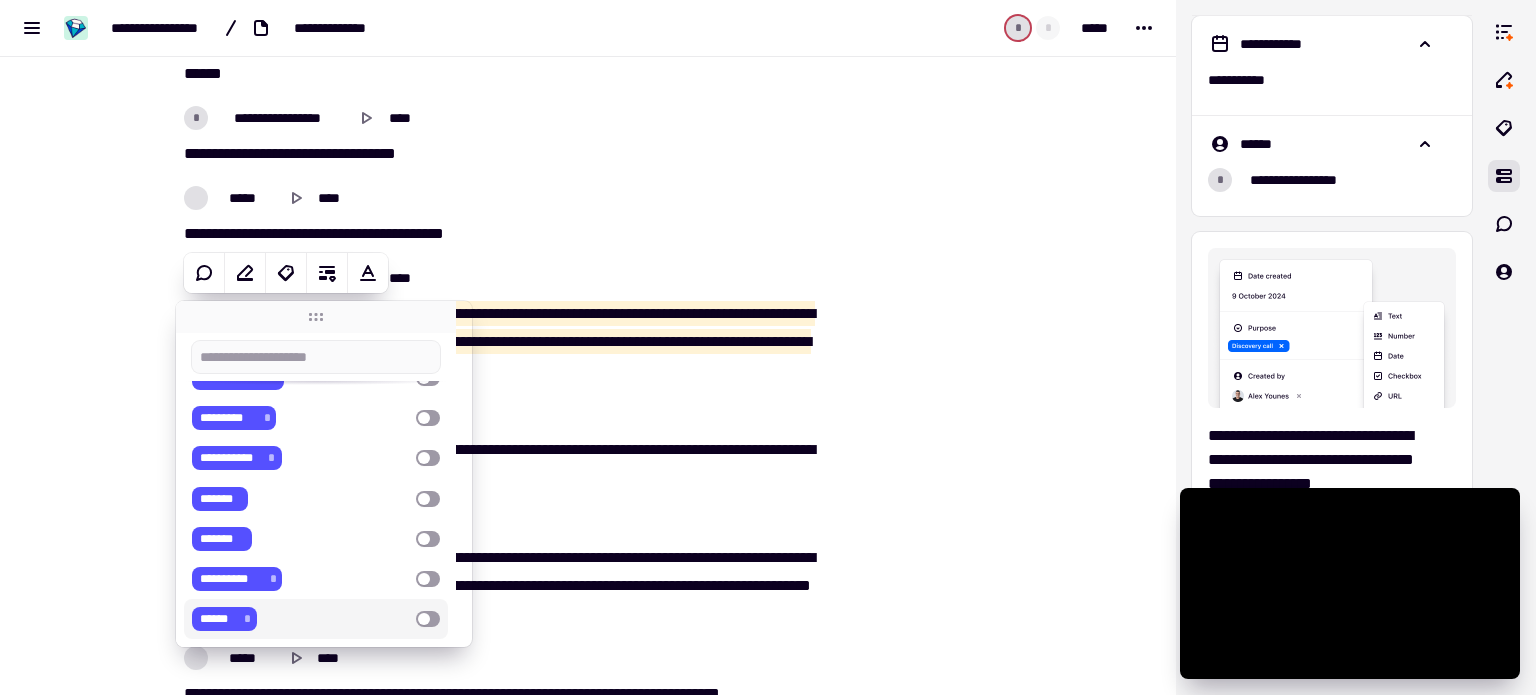click at bounding box center (428, 619) 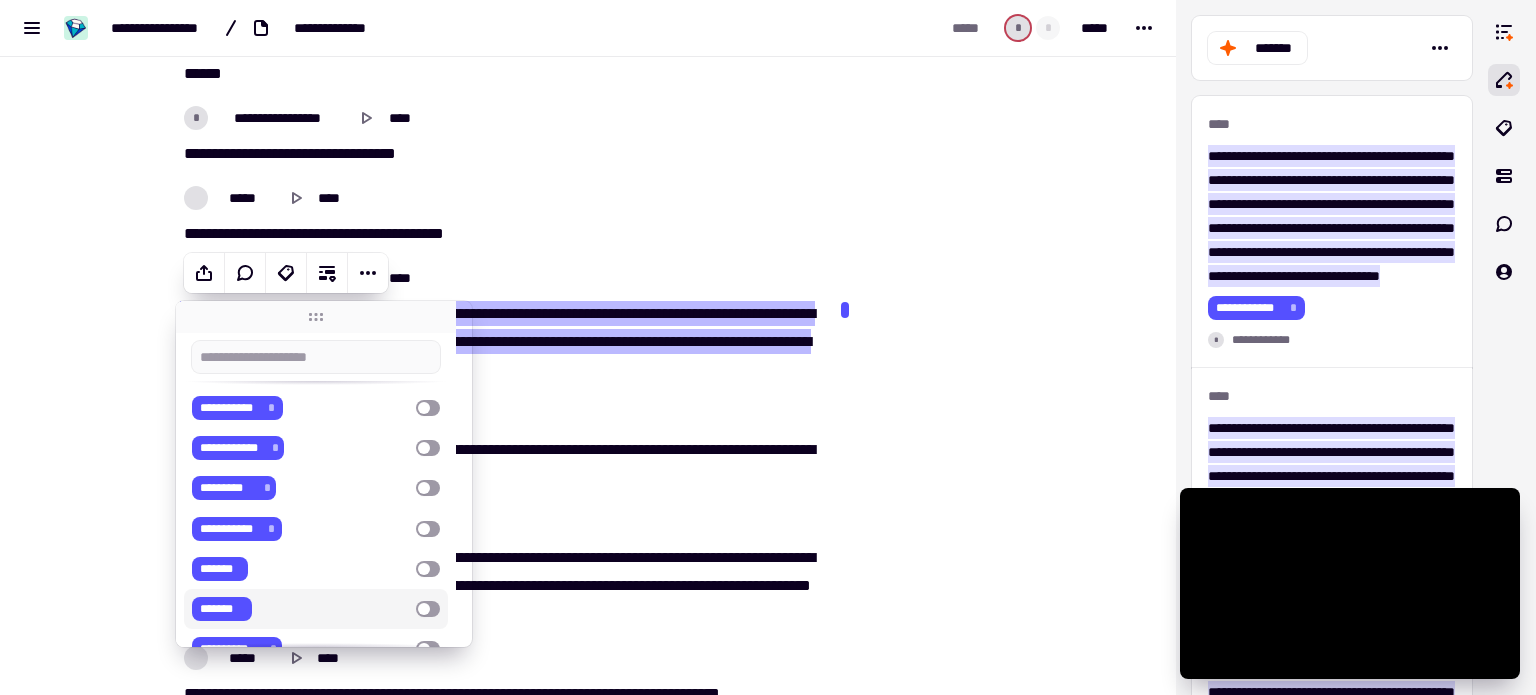 click on "****   *******   **   *   *****   ****   *******   *****" at bounding box center (500, 234) 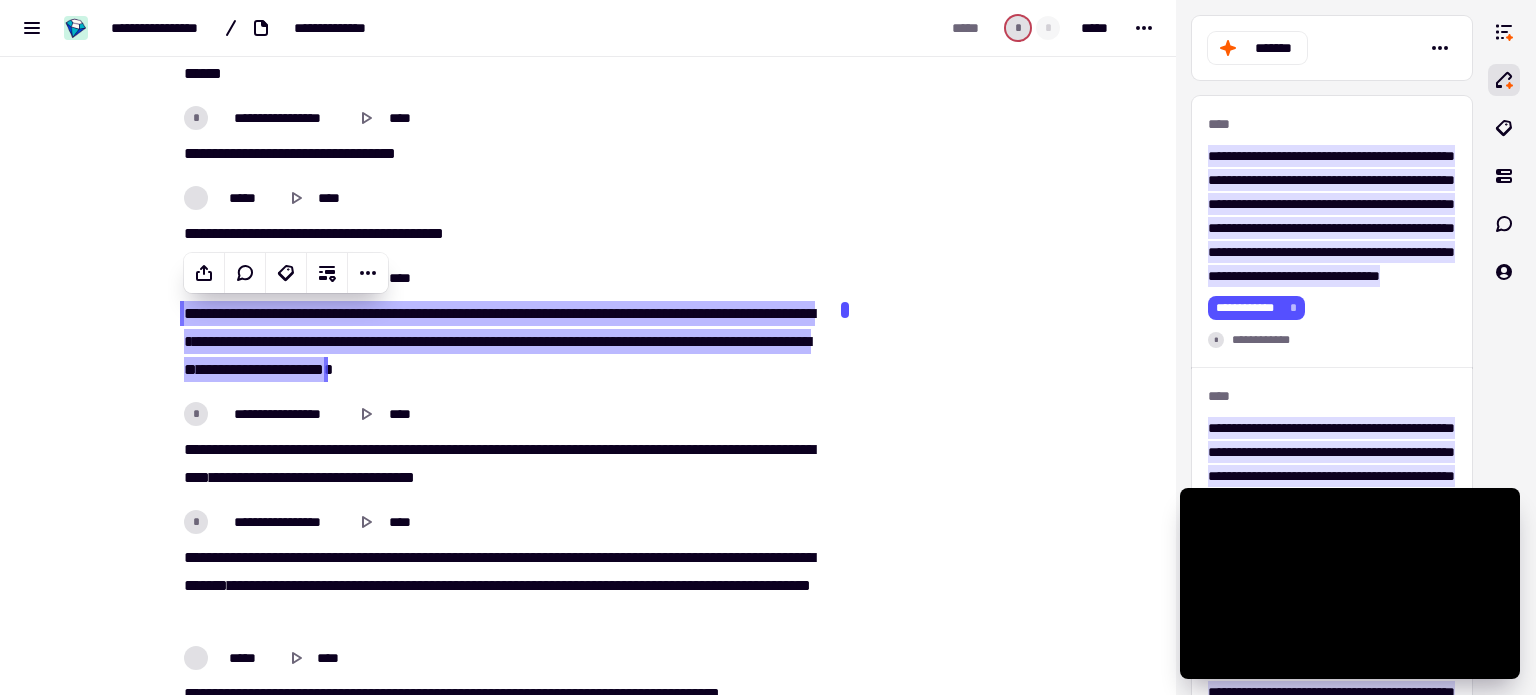 type on "*****" 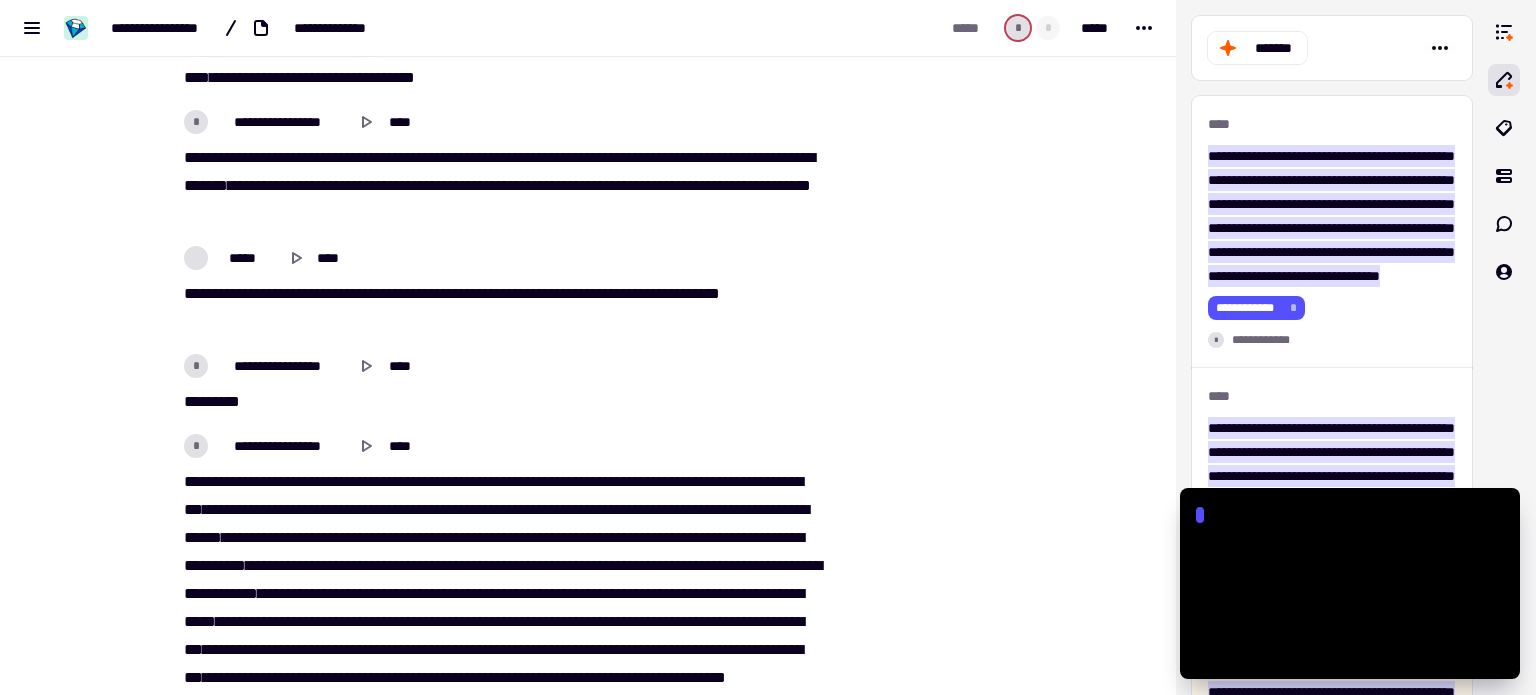scroll, scrollTop: 2100, scrollLeft: 0, axis: vertical 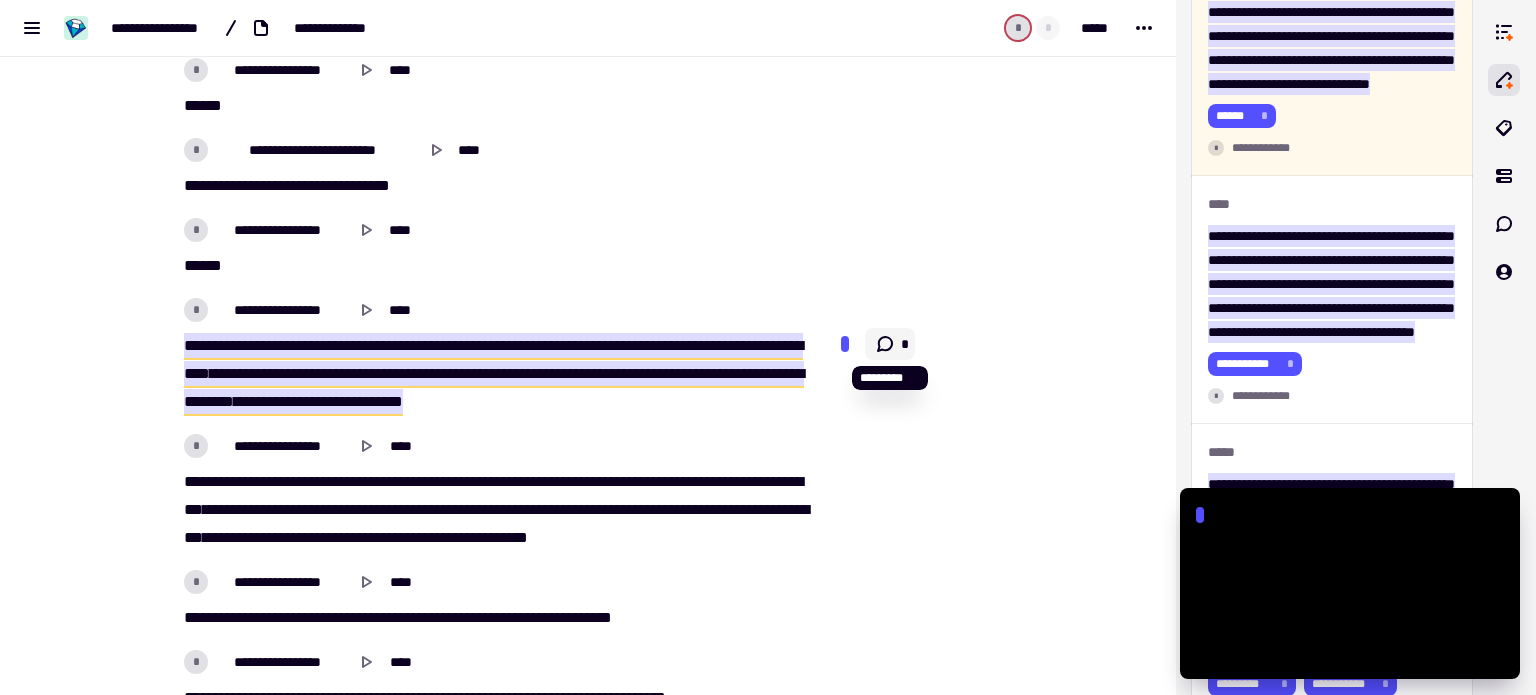 click 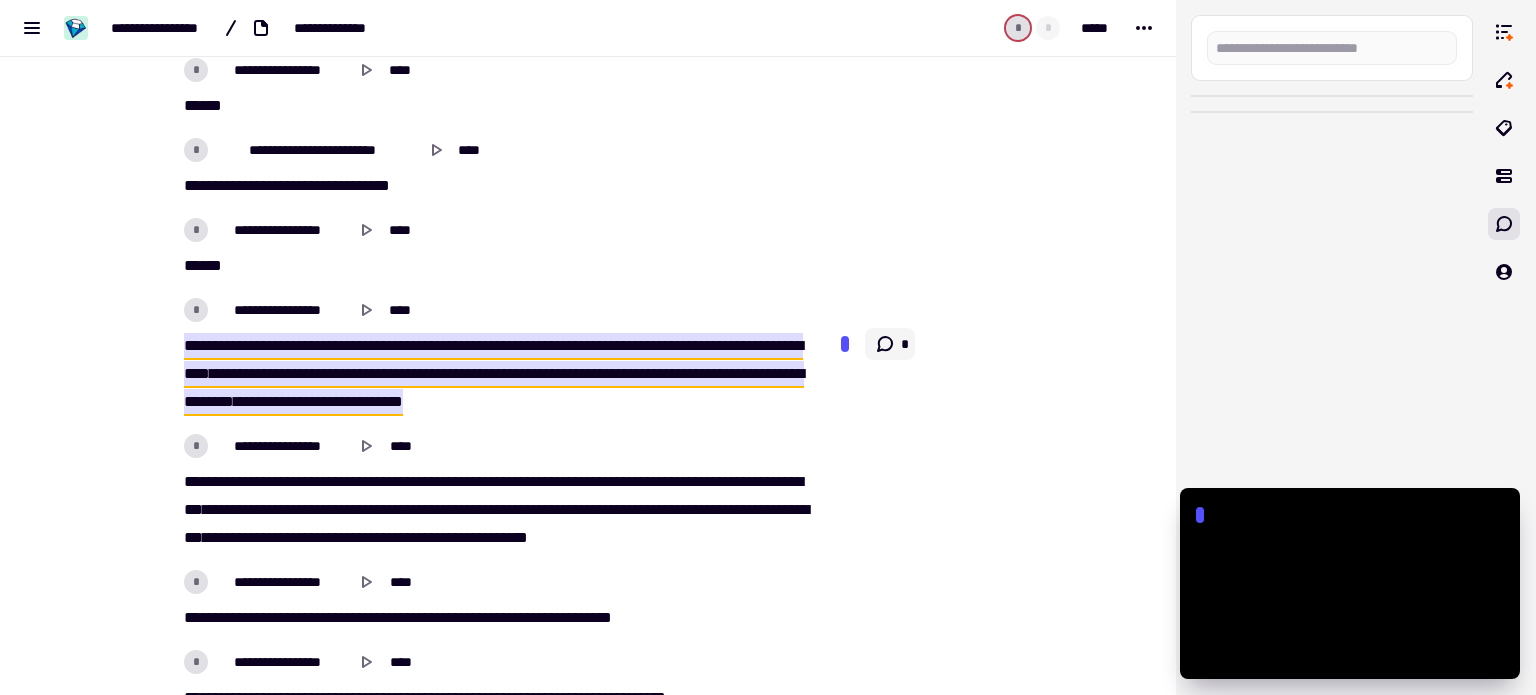 scroll, scrollTop: 0, scrollLeft: 0, axis: both 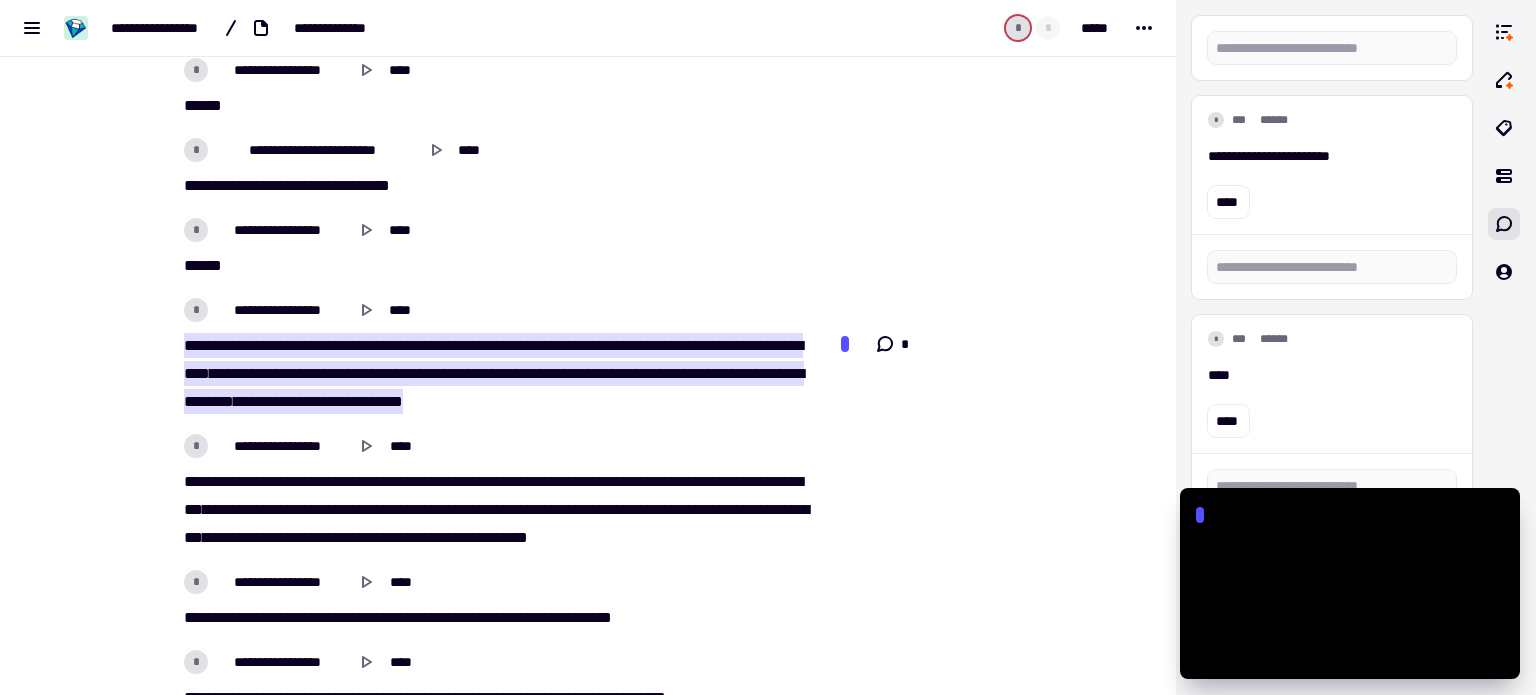click at bounding box center [845, 344] 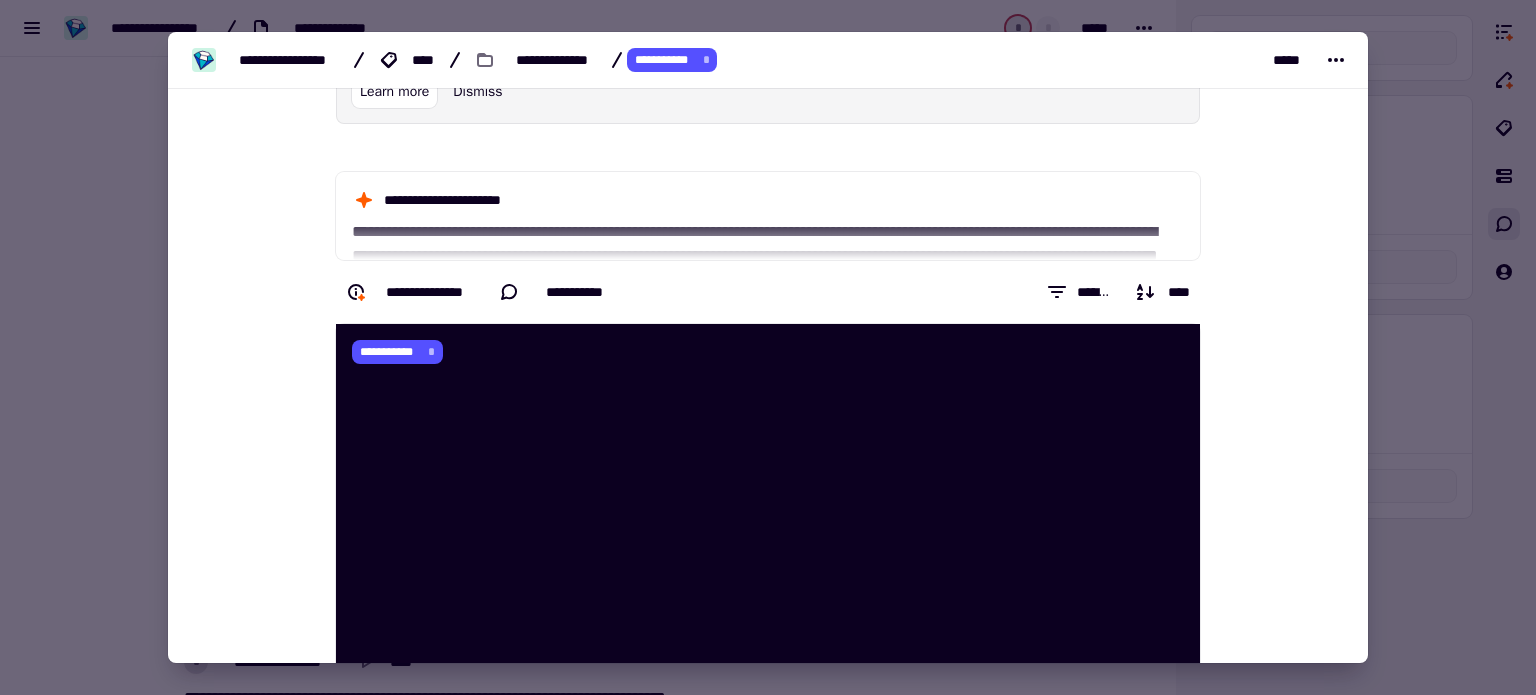 scroll, scrollTop: 0, scrollLeft: 0, axis: both 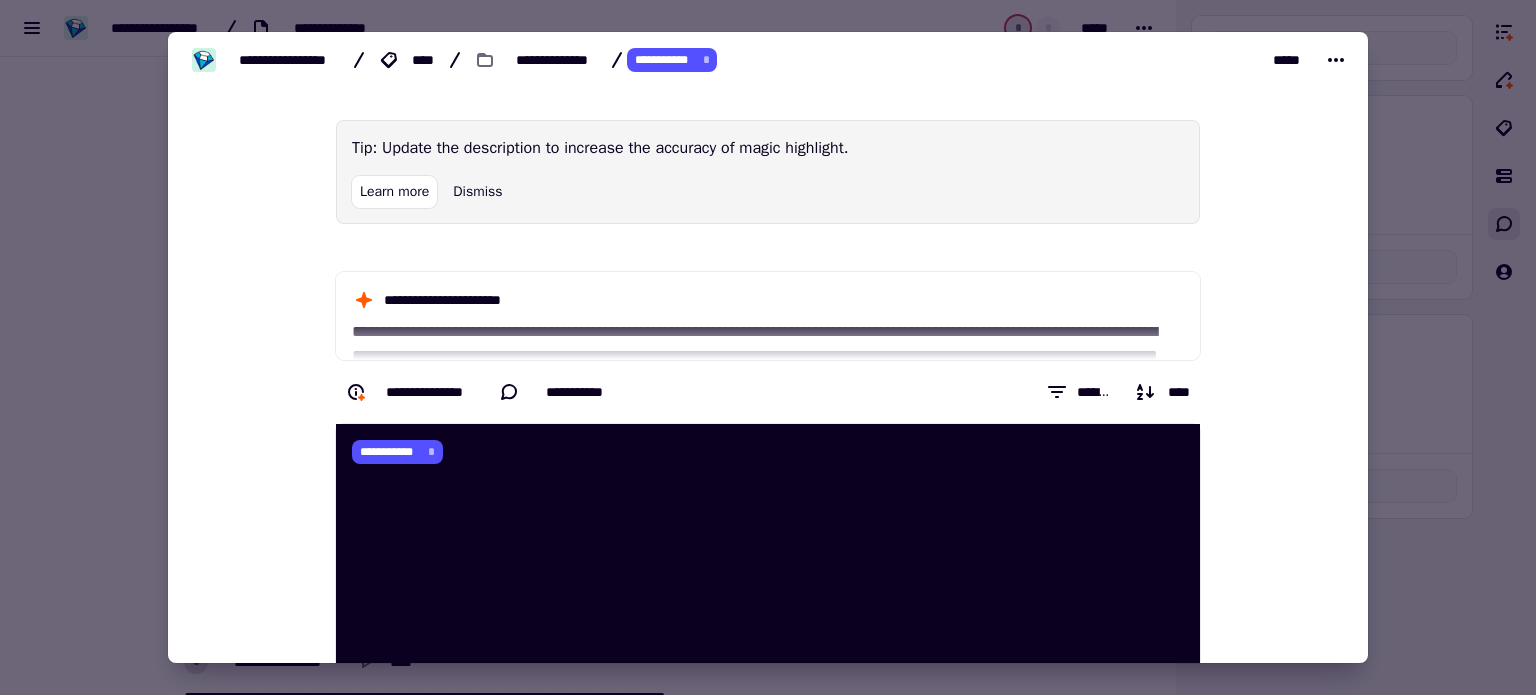 click at bounding box center [768, 347] 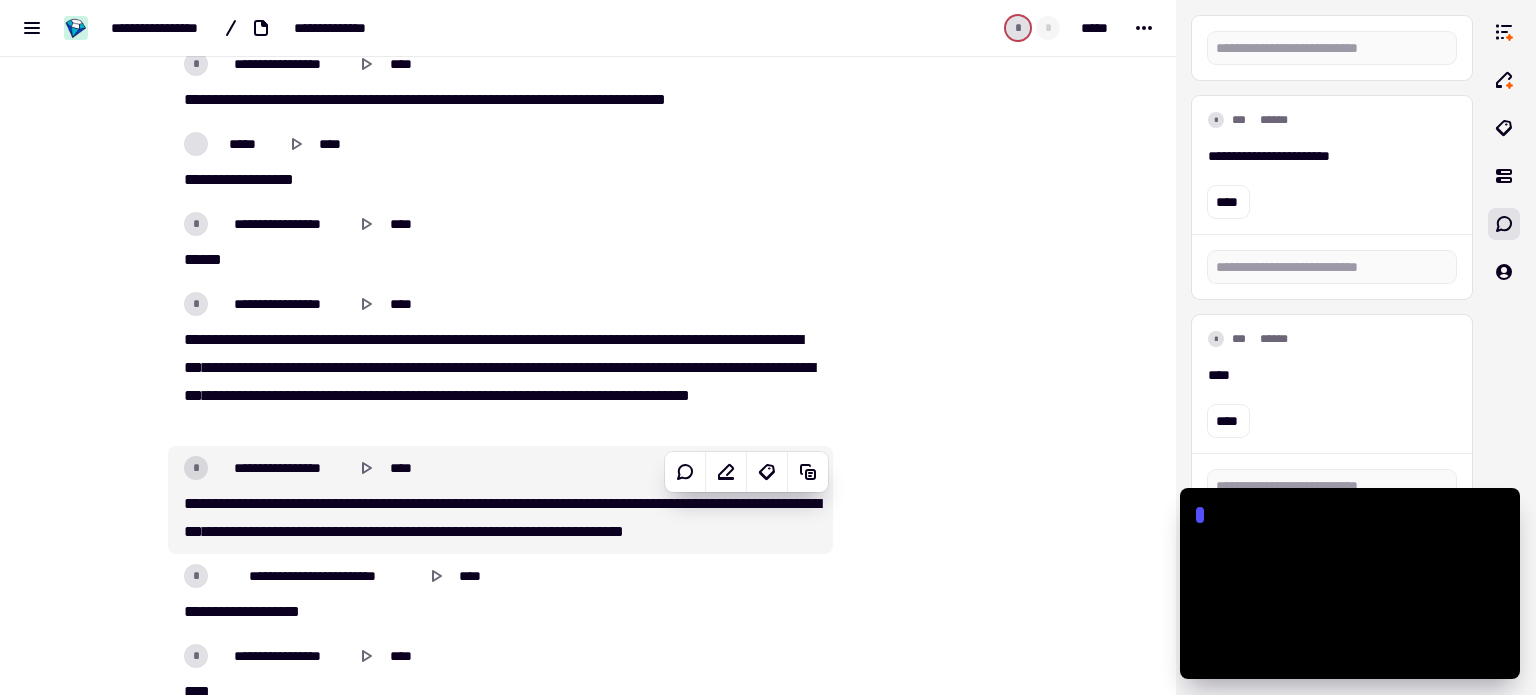scroll, scrollTop: 4100, scrollLeft: 0, axis: vertical 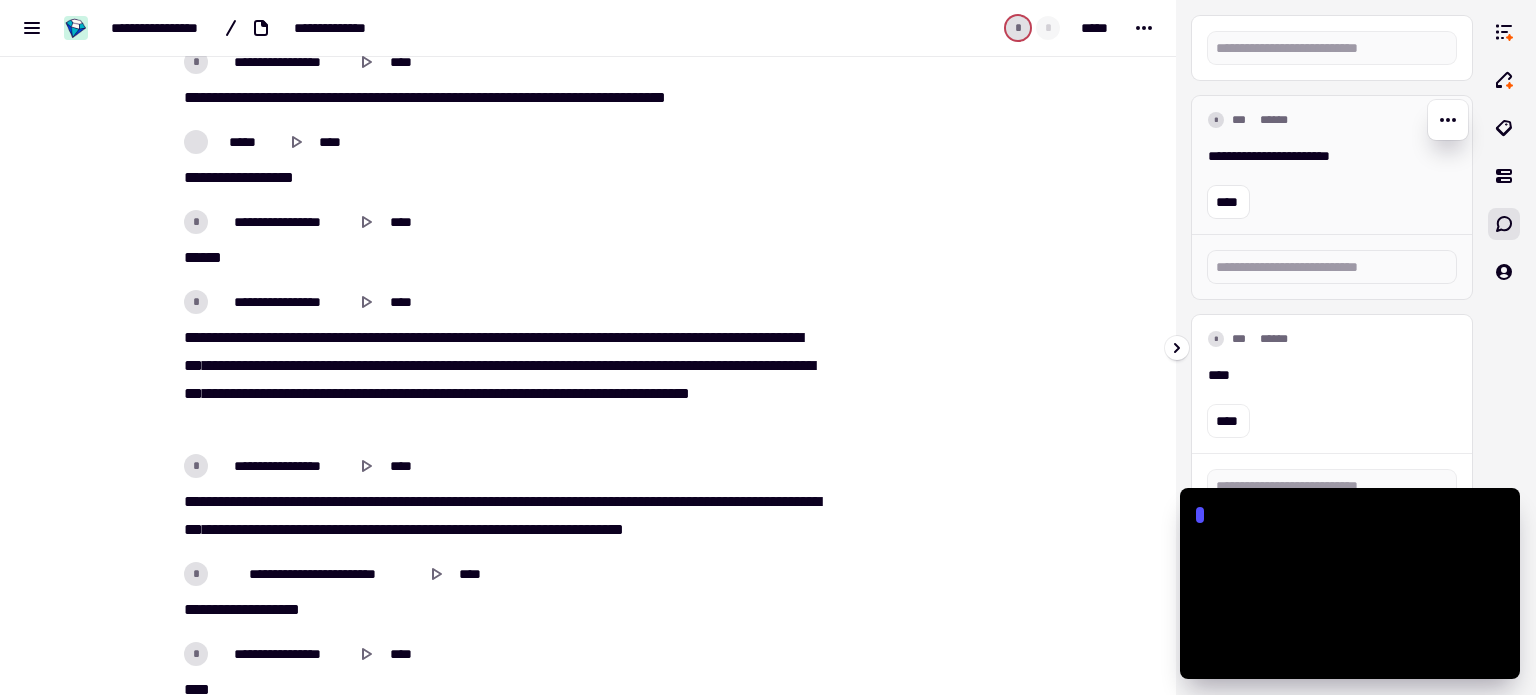 click on "****" at bounding box center (1332, 202) 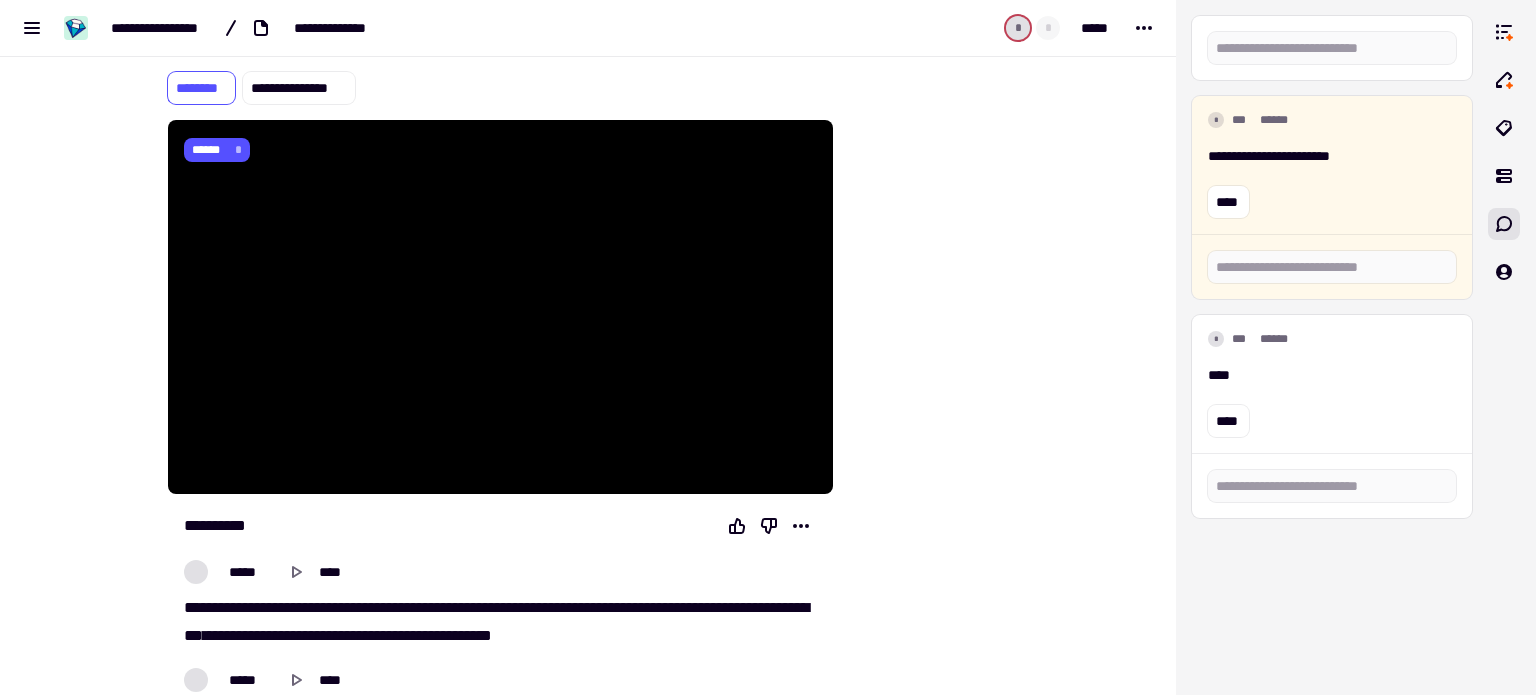 scroll, scrollTop: 0, scrollLeft: 0, axis: both 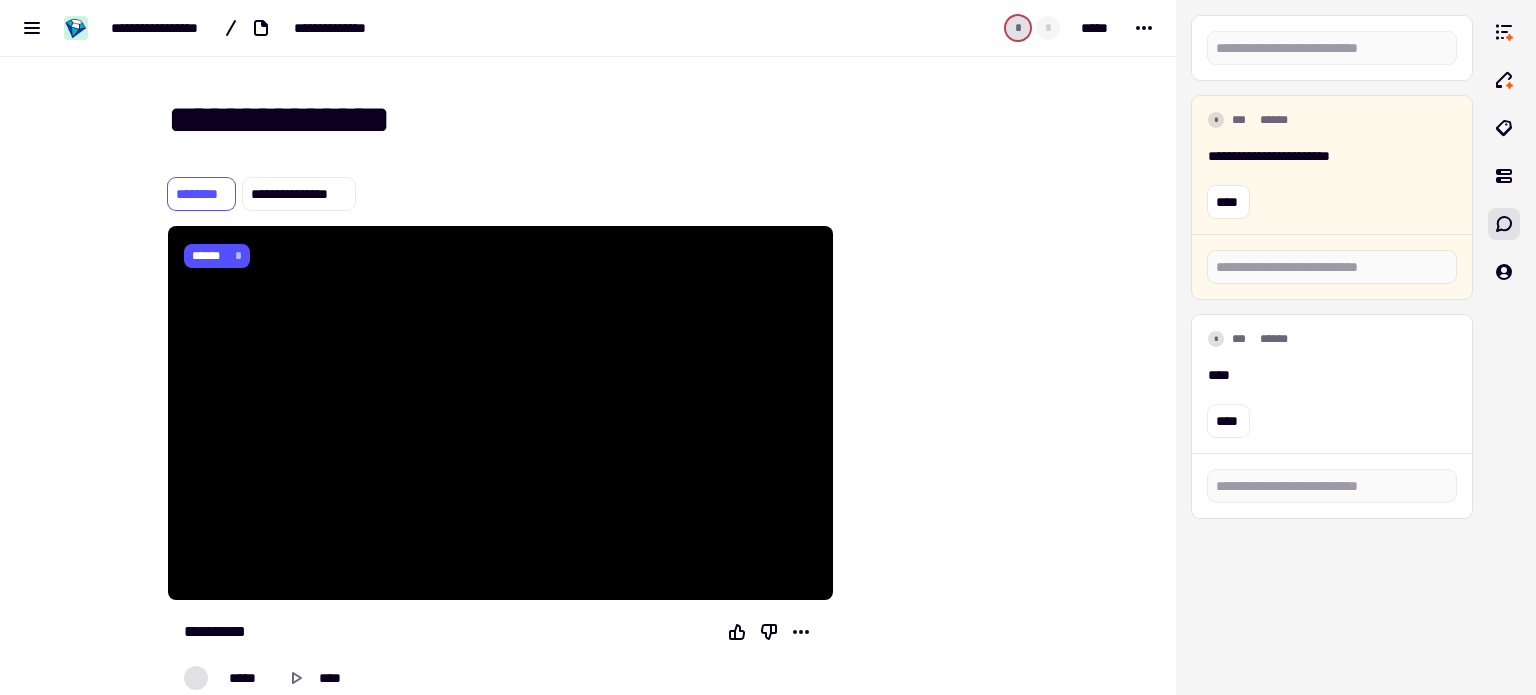 click on "**********" at bounding box center [588, 347] 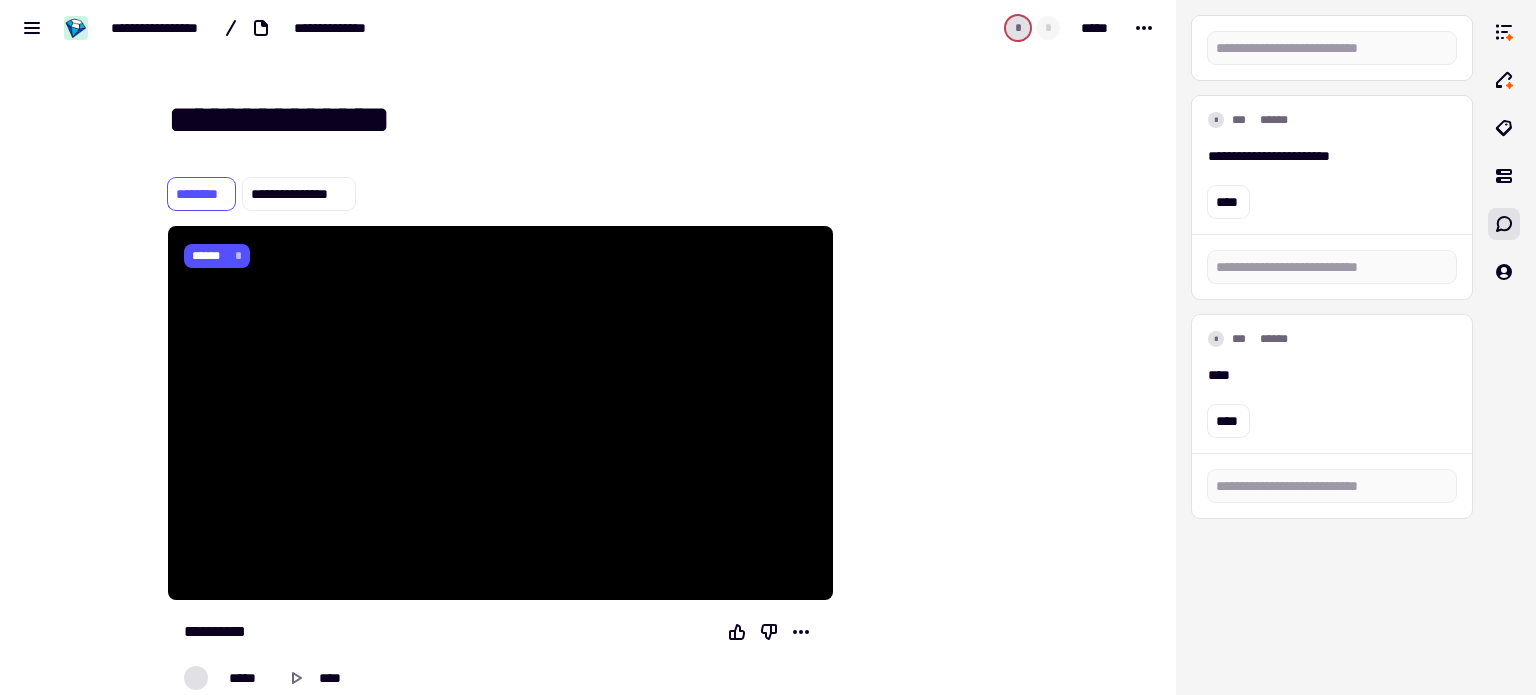 click at bounding box center (936, 479) 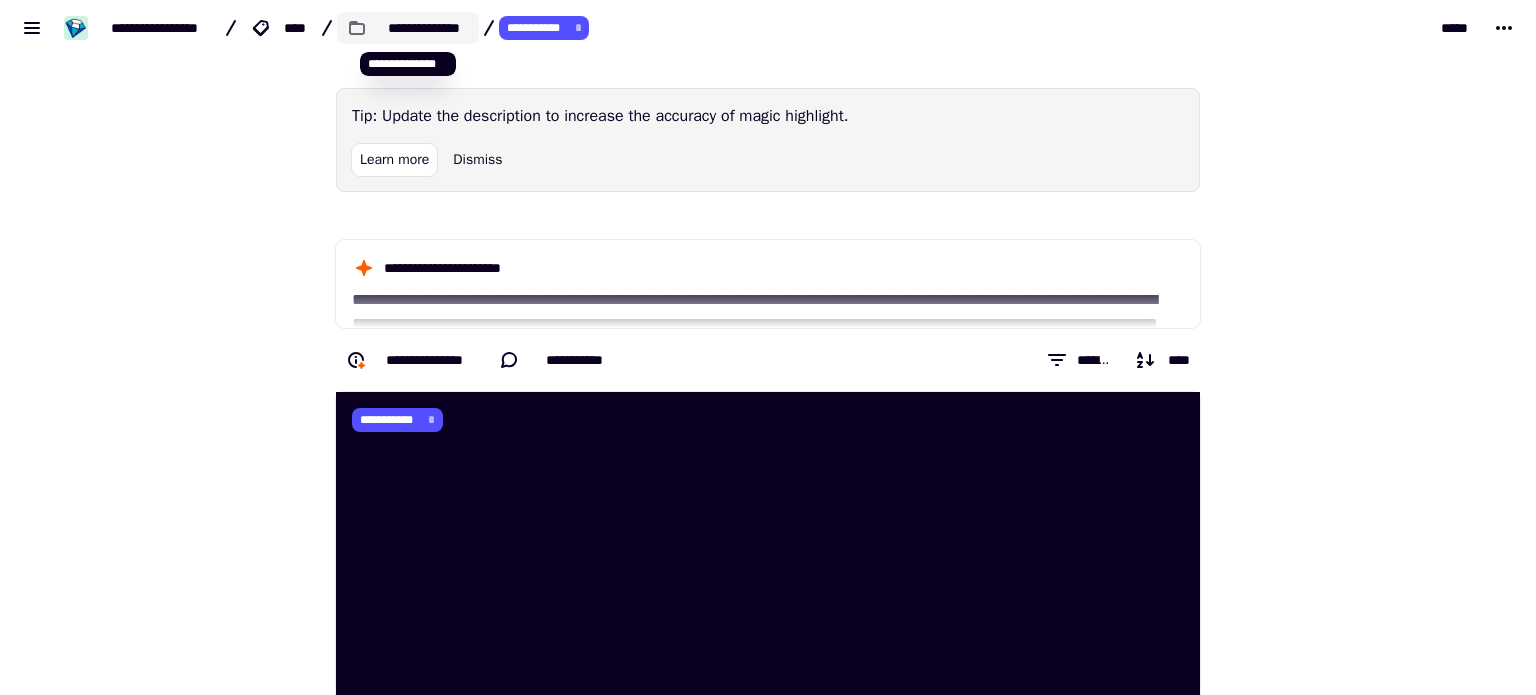click on "**********" 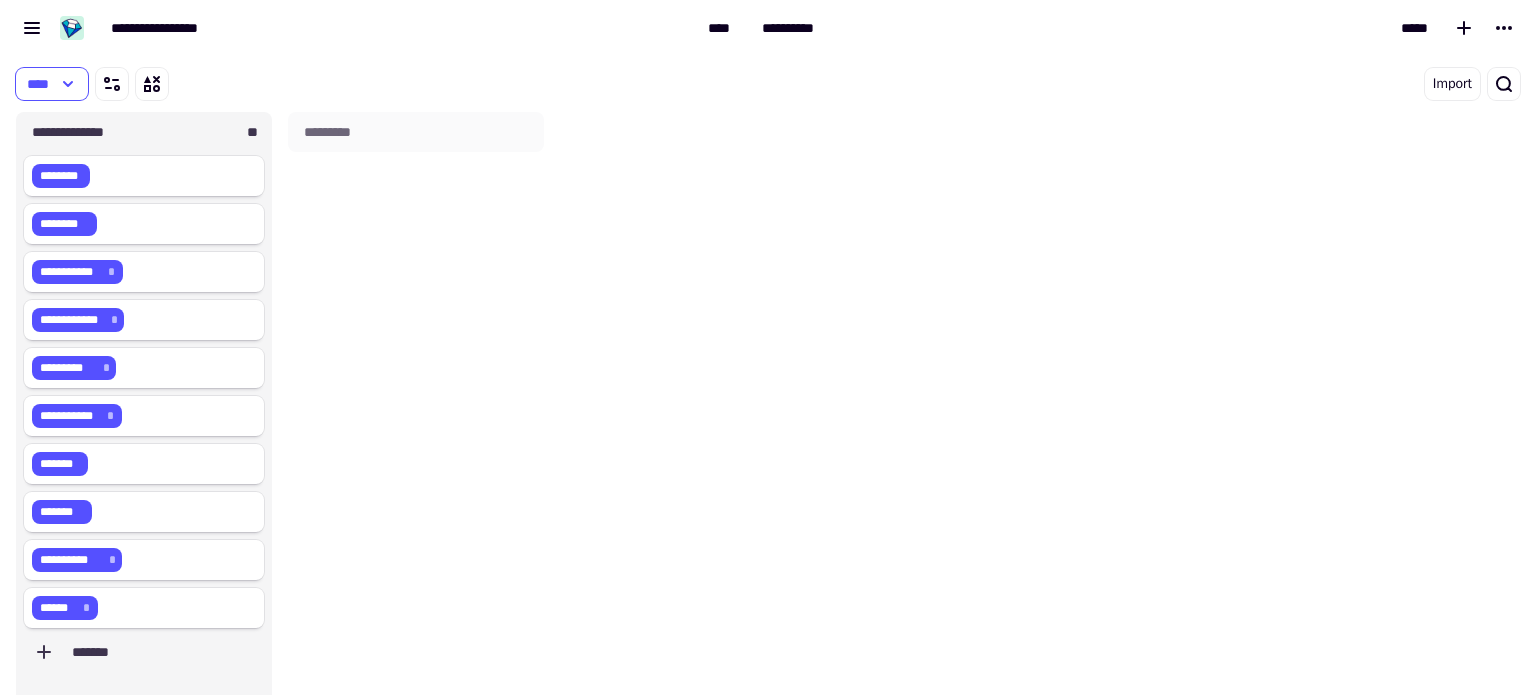 scroll, scrollTop: 16, scrollLeft: 16, axis: both 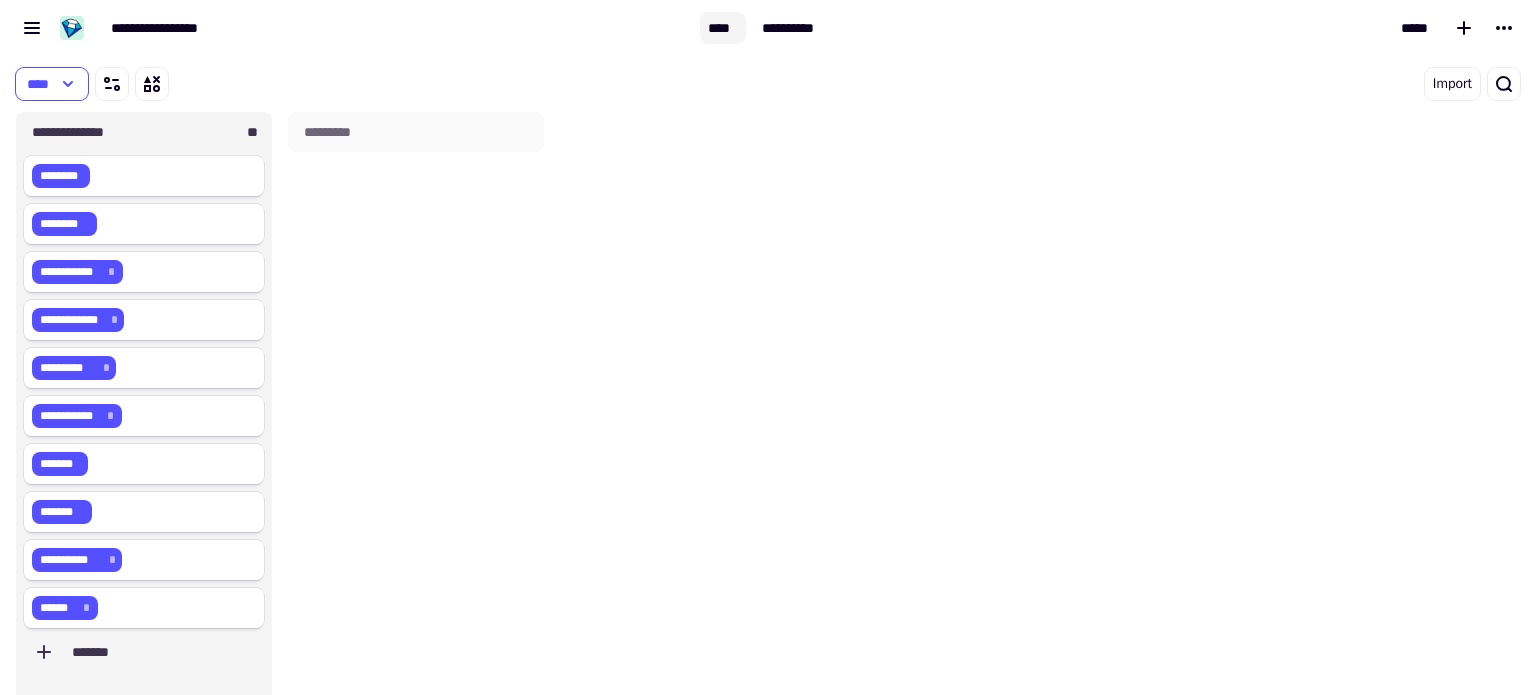 click on "****" 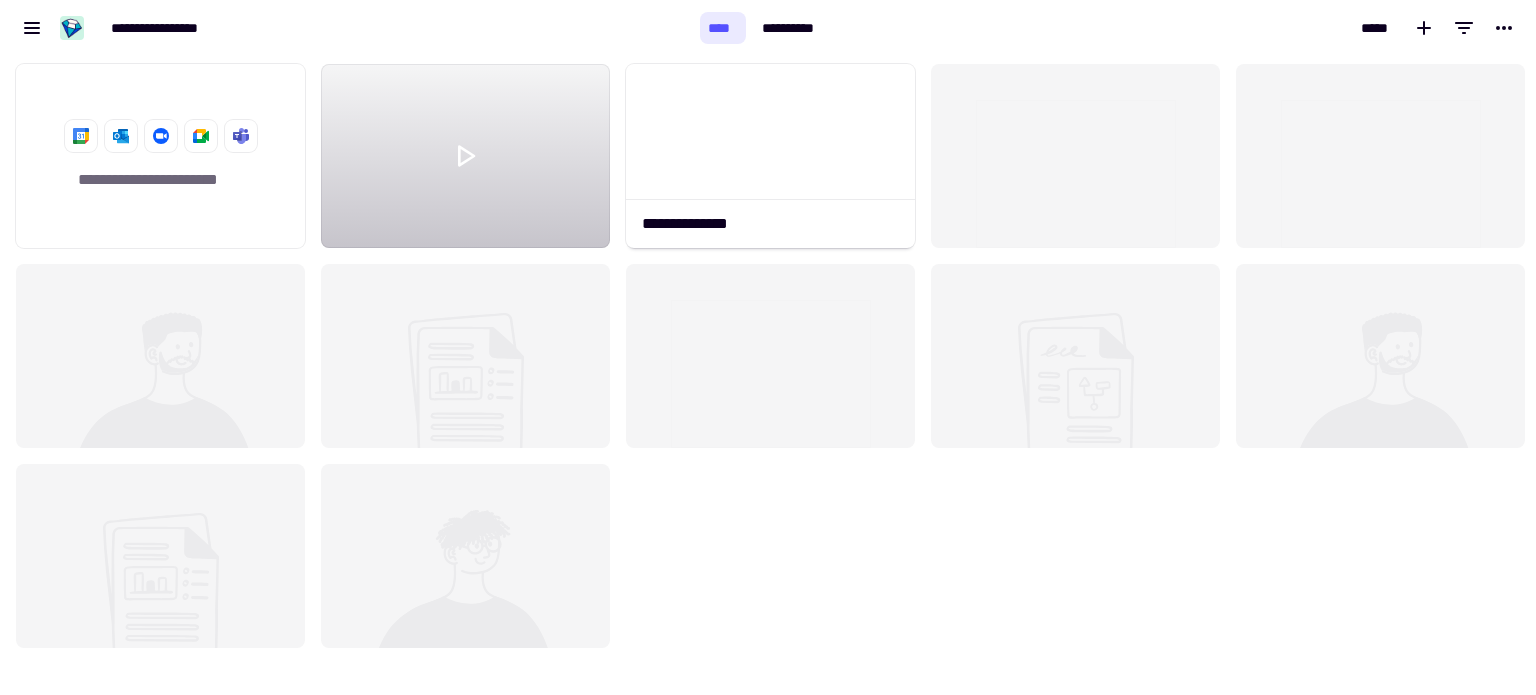 scroll, scrollTop: 16, scrollLeft: 16, axis: both 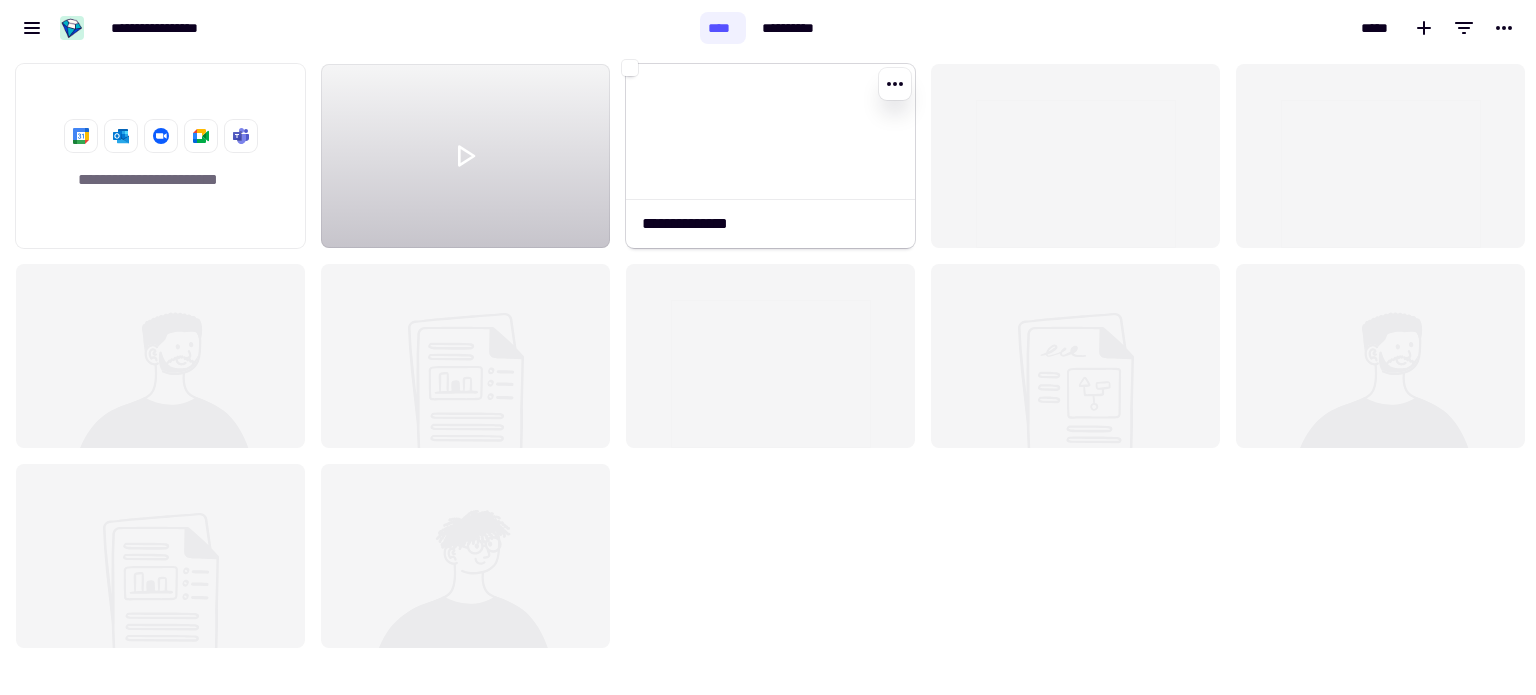 click on "**********" 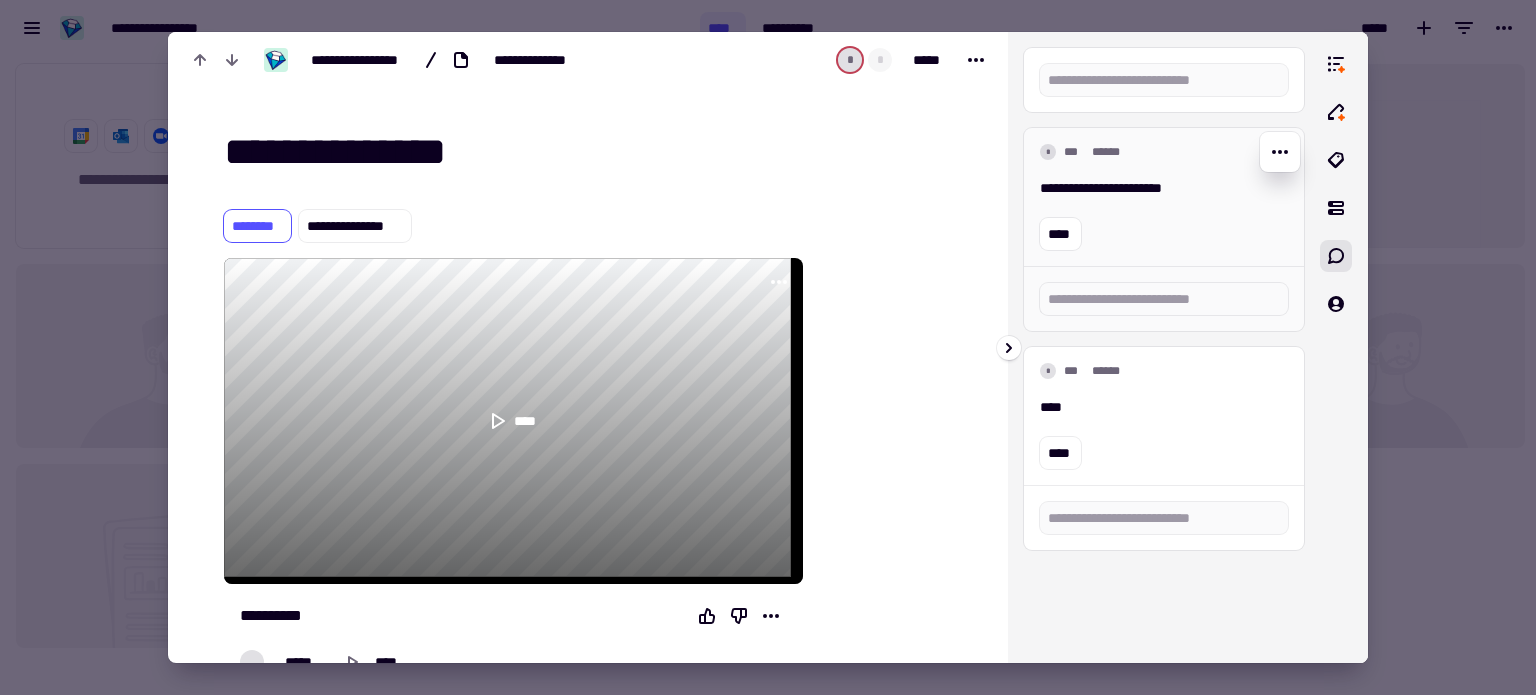 click on "****" at bounding box center [1164, 234] 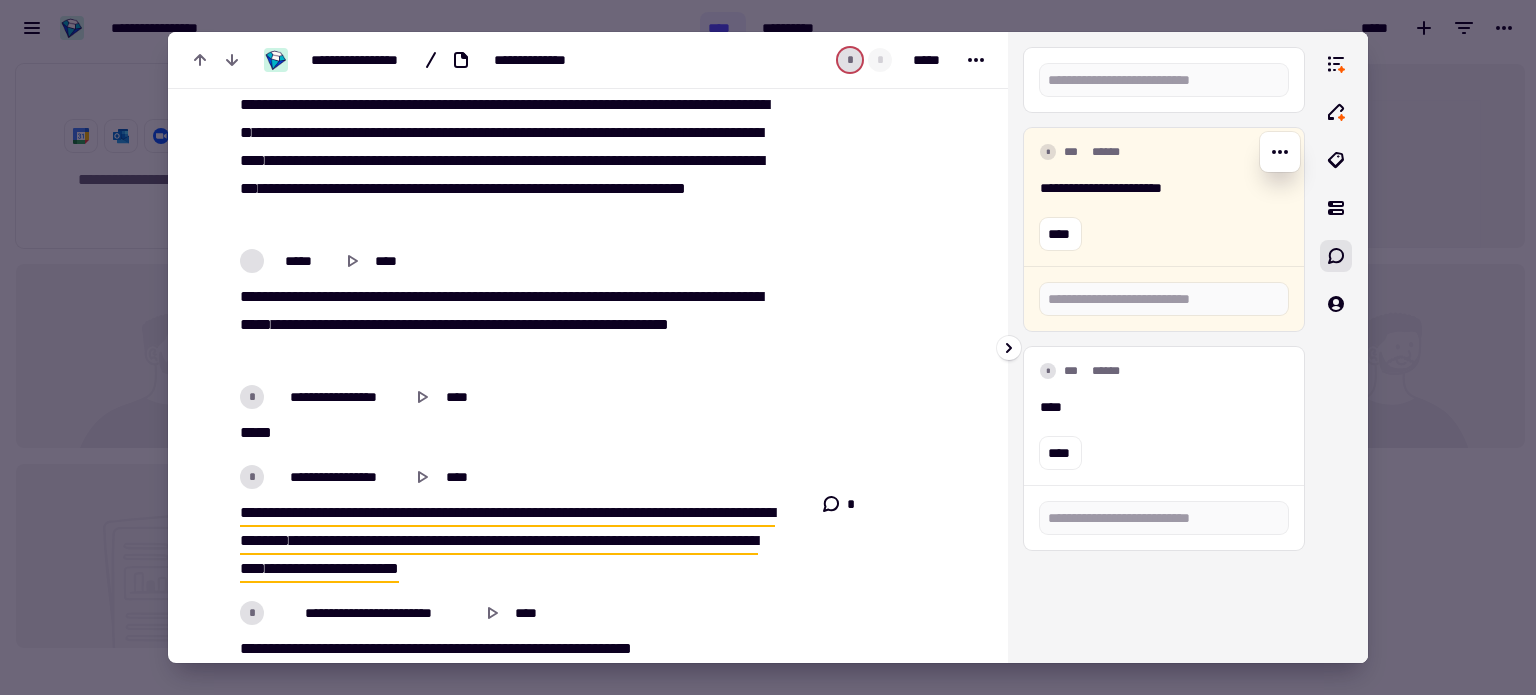 scroll, scrollTop: 3100, scrollLeft: 0, axis: vertical 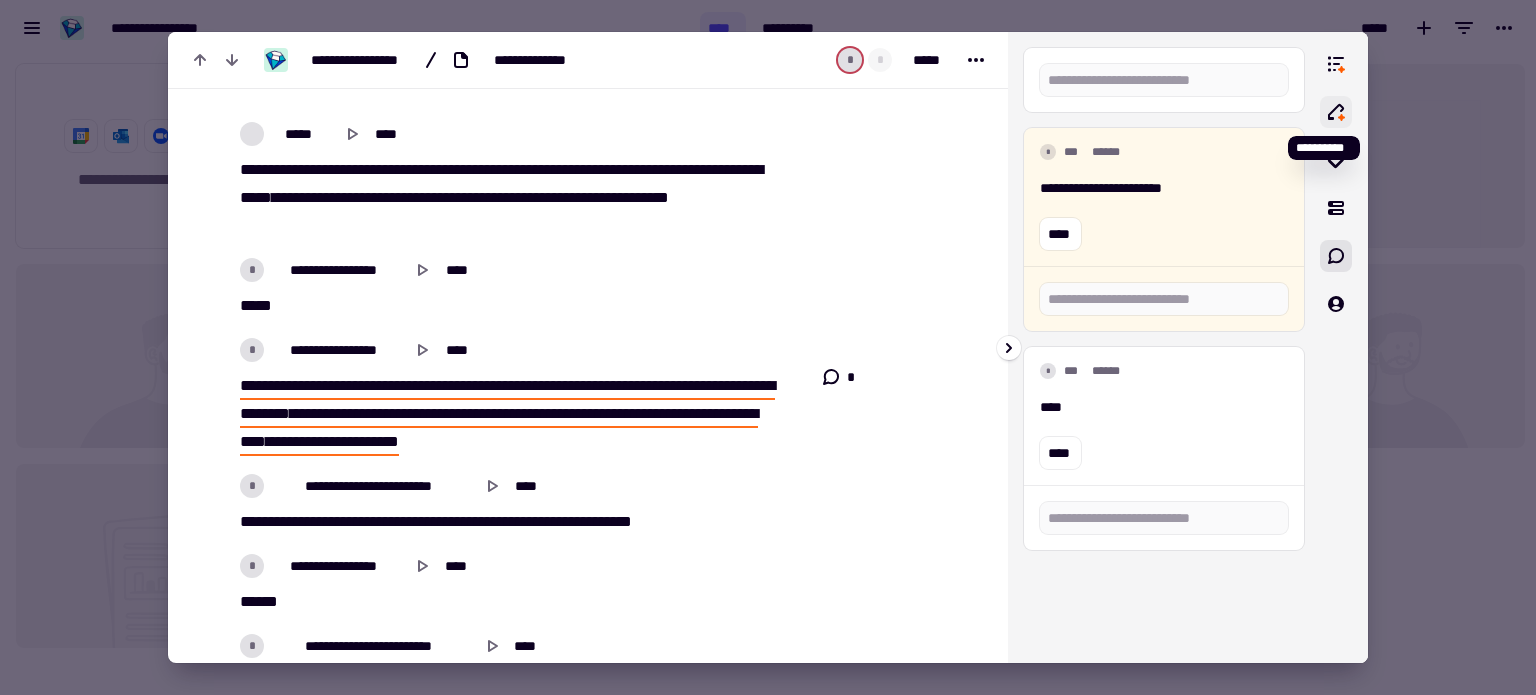 click 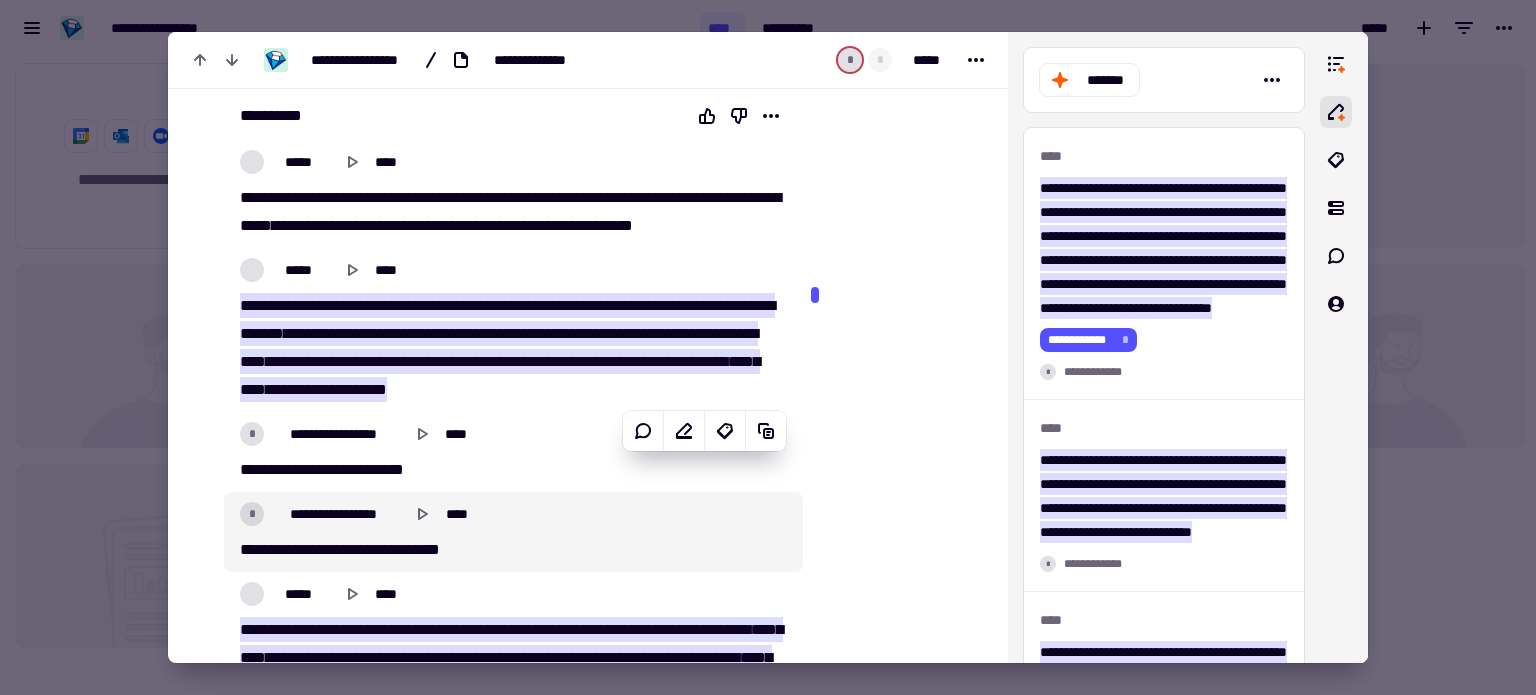 scroll, scrollTop: 600, scrollLeft: 0, axis: vertical 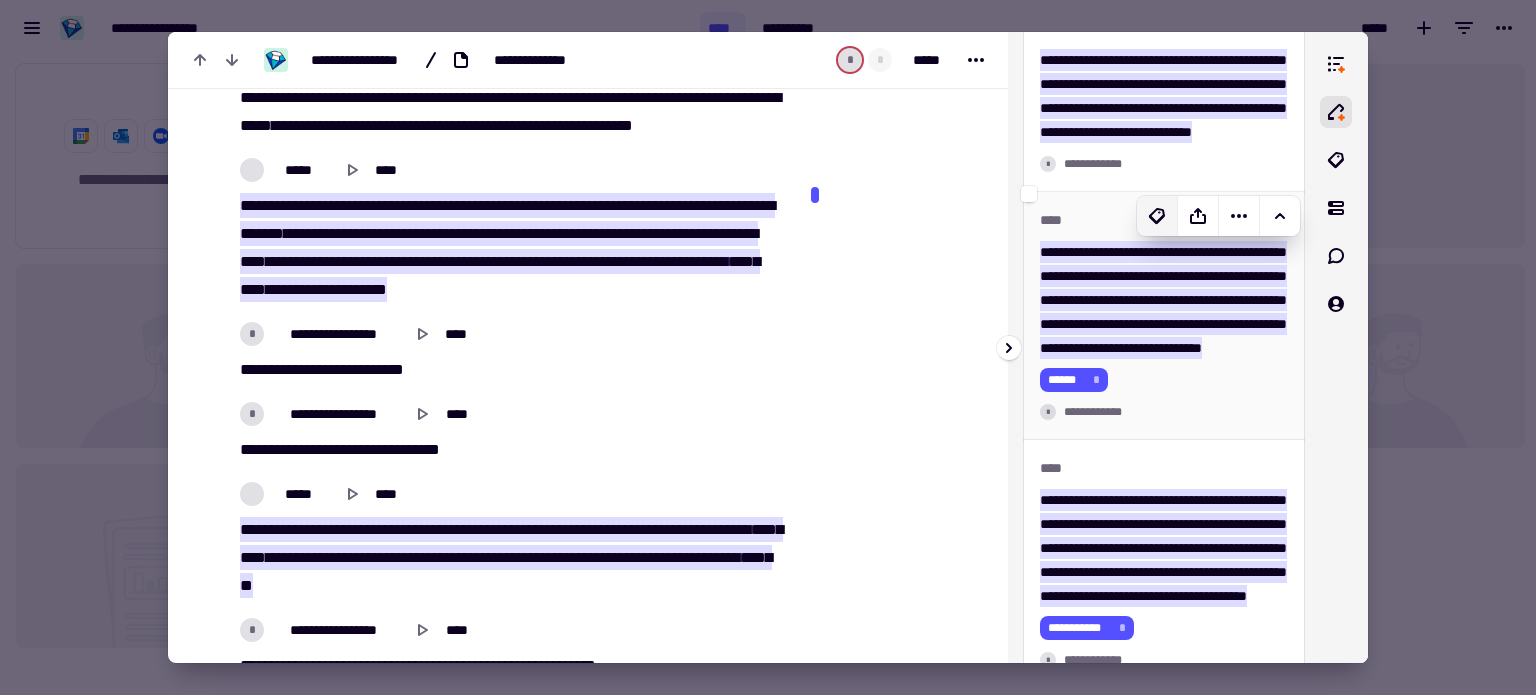 click 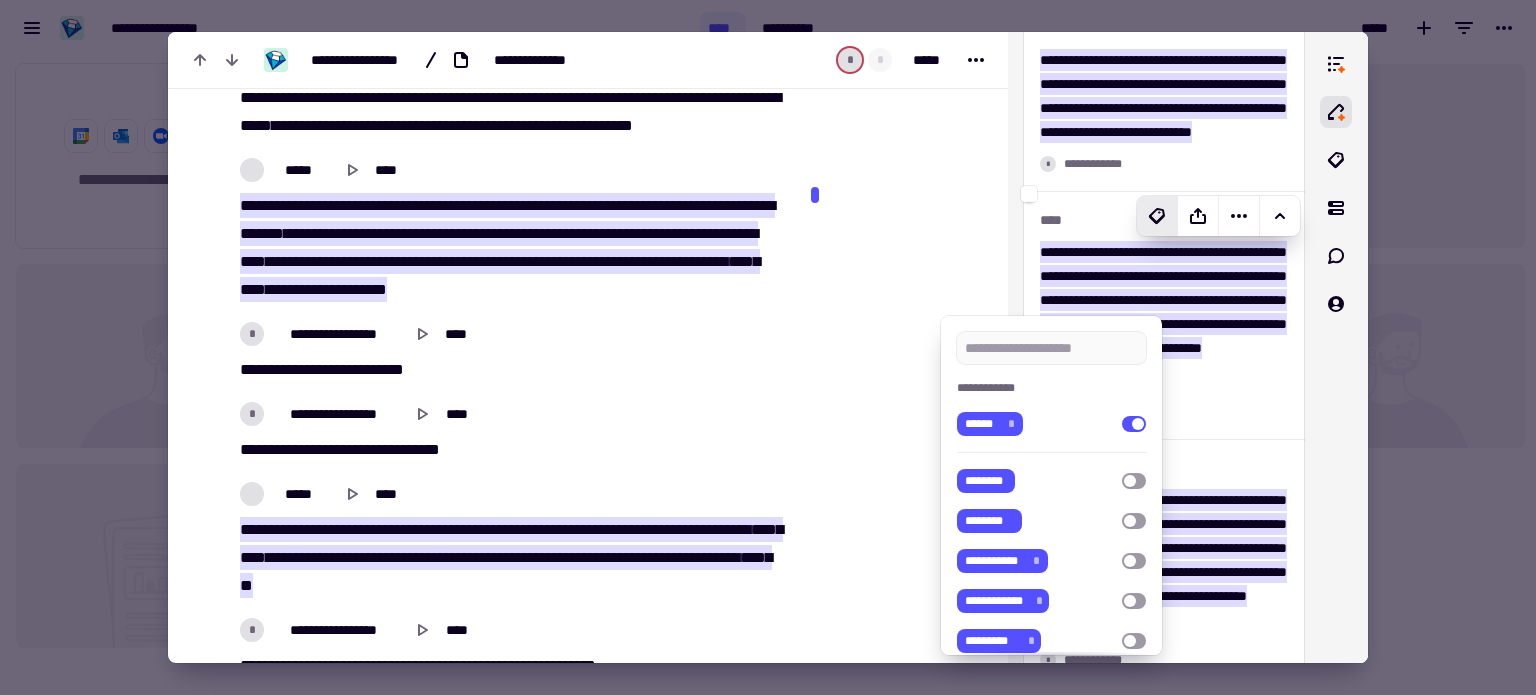 click at bounding box center [768, 347] 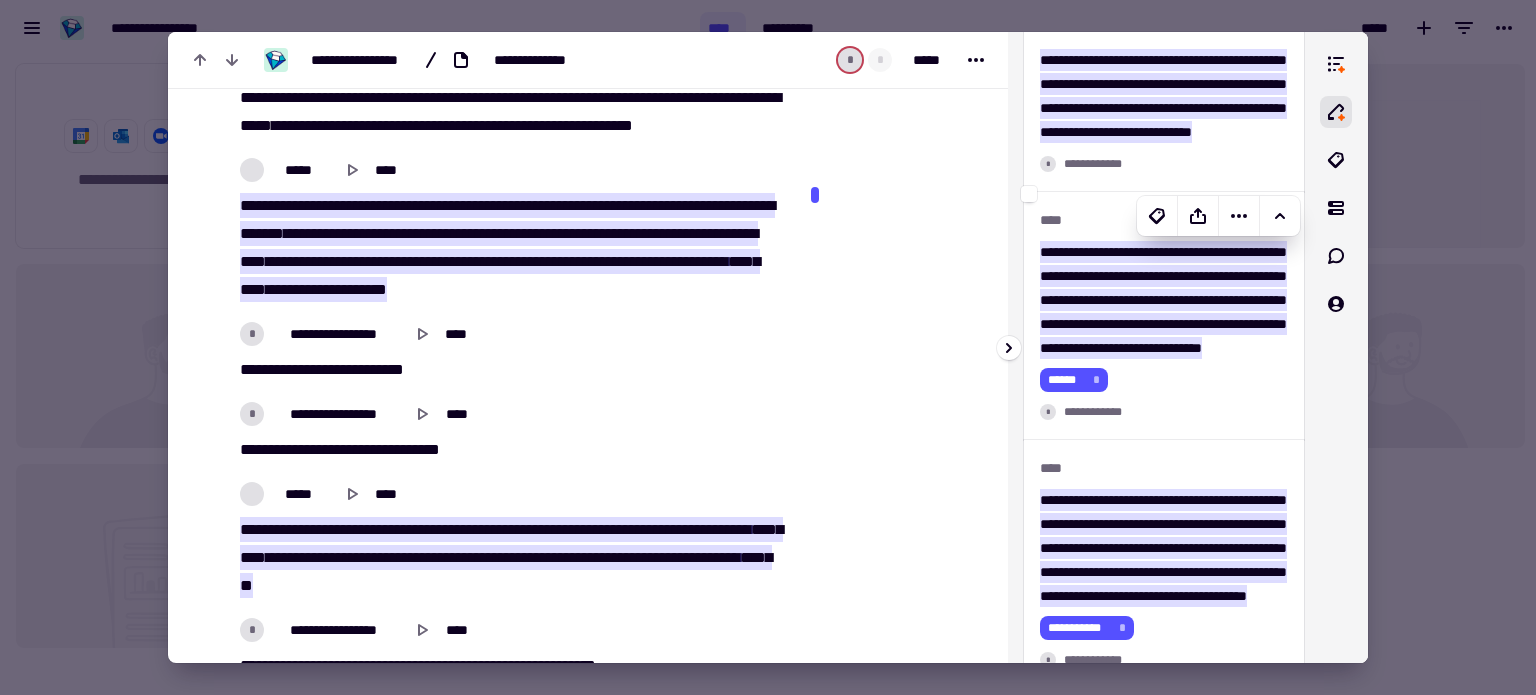 click on "**********" at bounding box center [1163, 300] 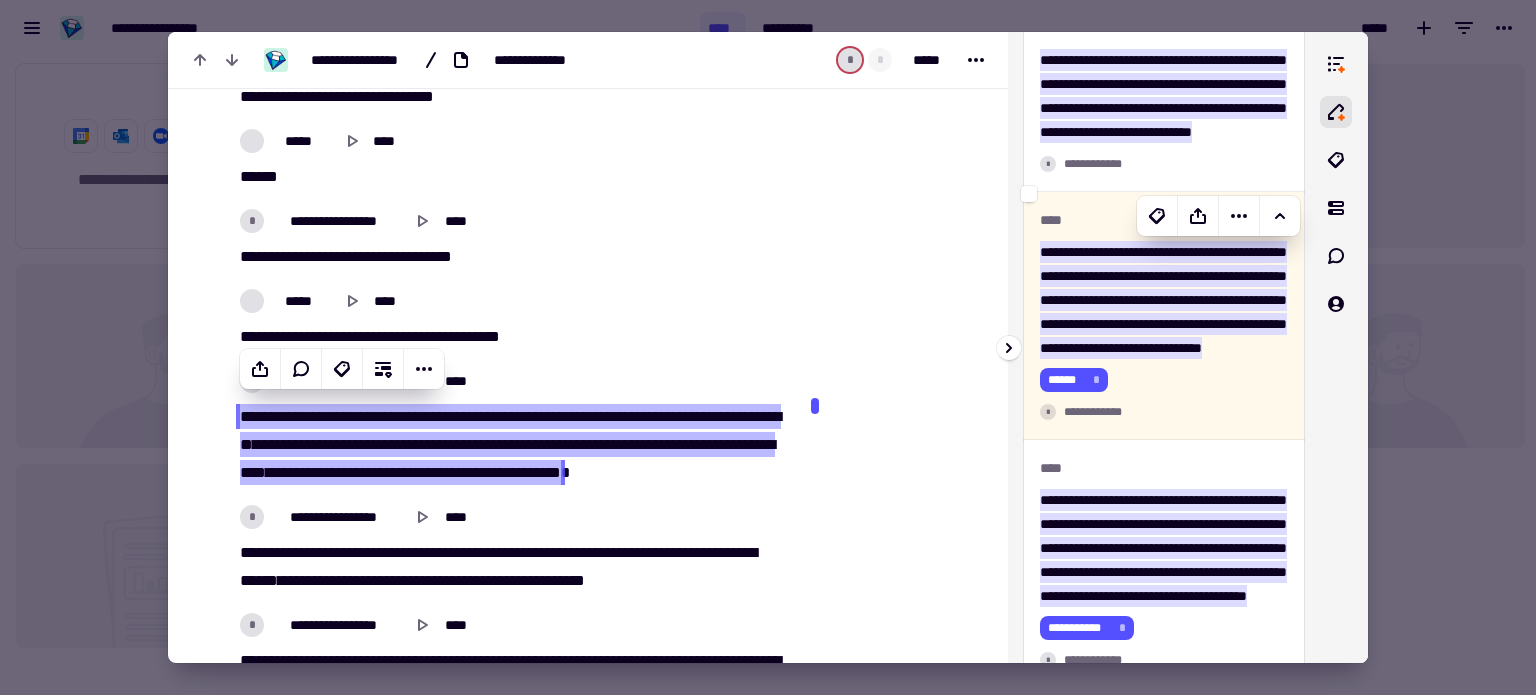 scroll, scrollTop: 1440, scrollLeft: 0, axis: vertical 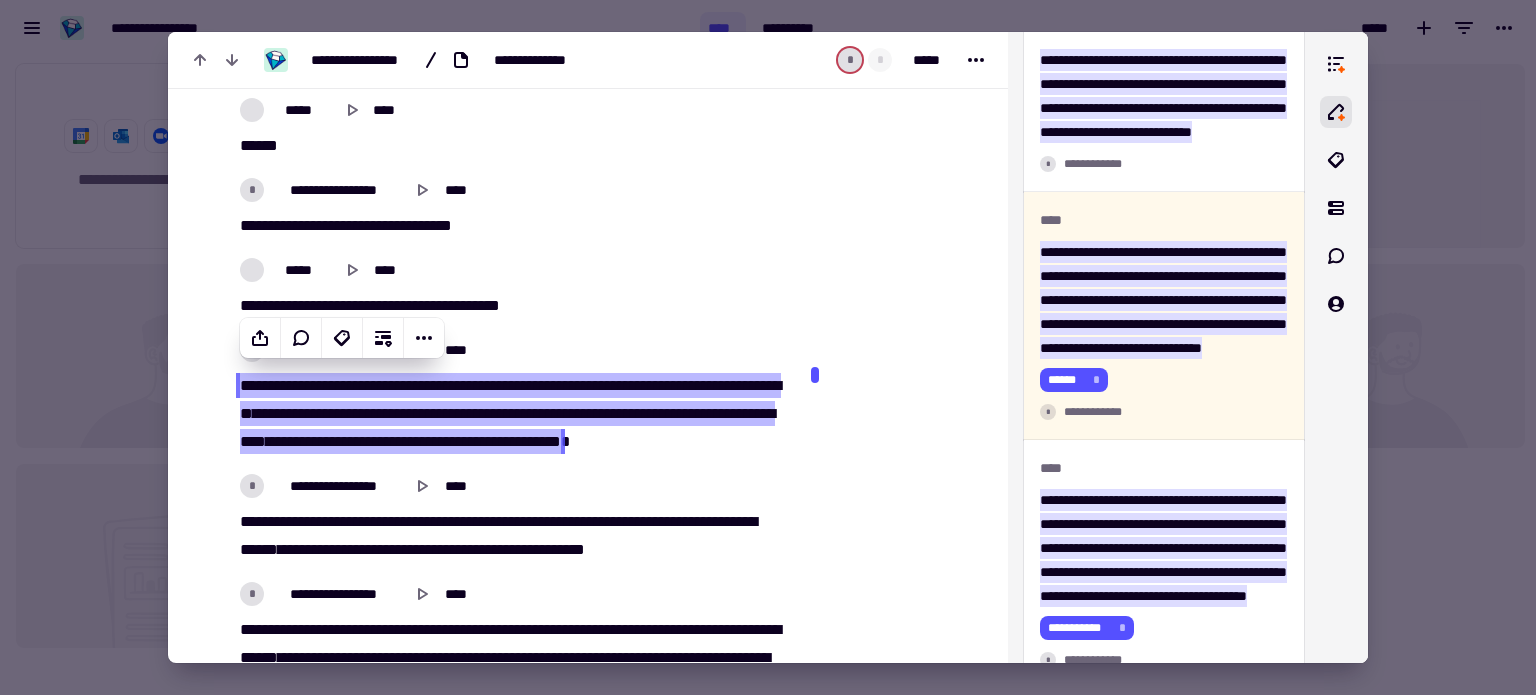 click on "**********" at bounding box center [513, 350] 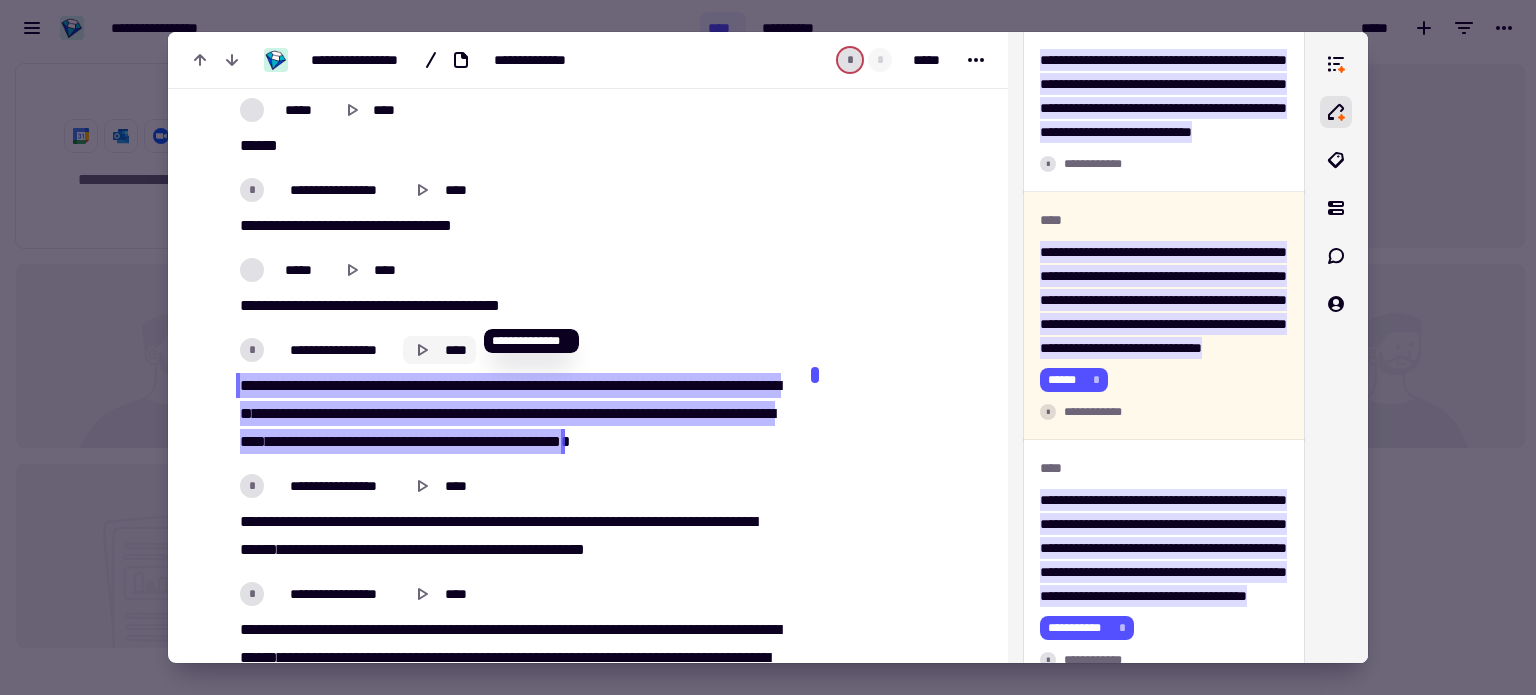 click on "****" 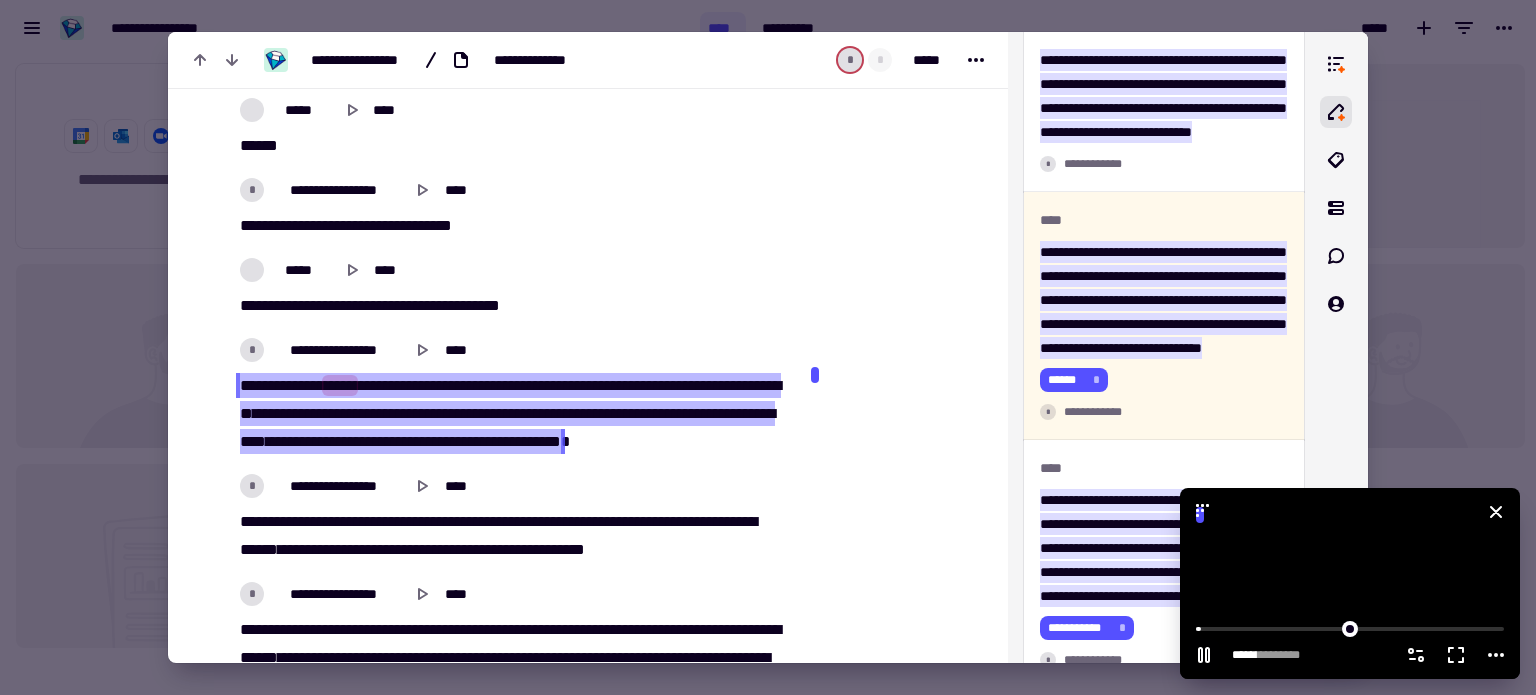 click 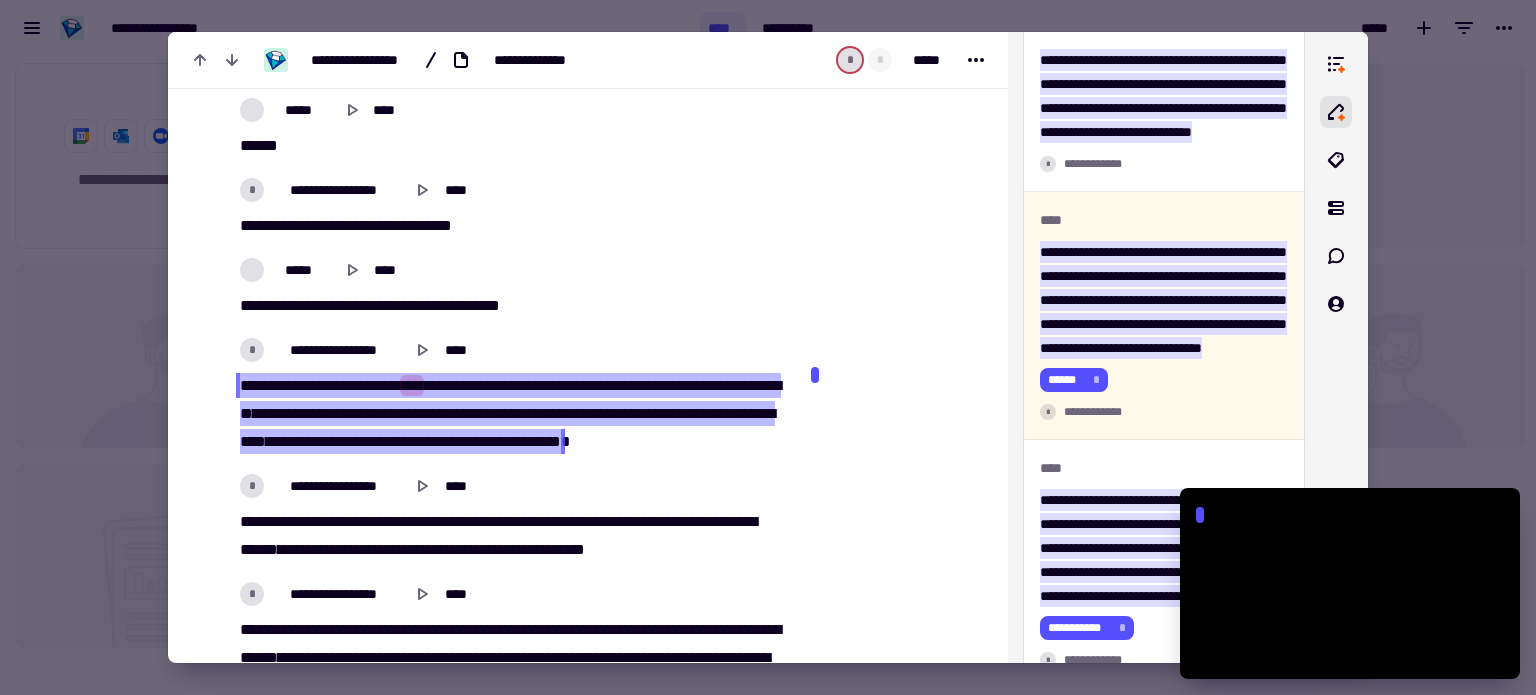 type on "****" 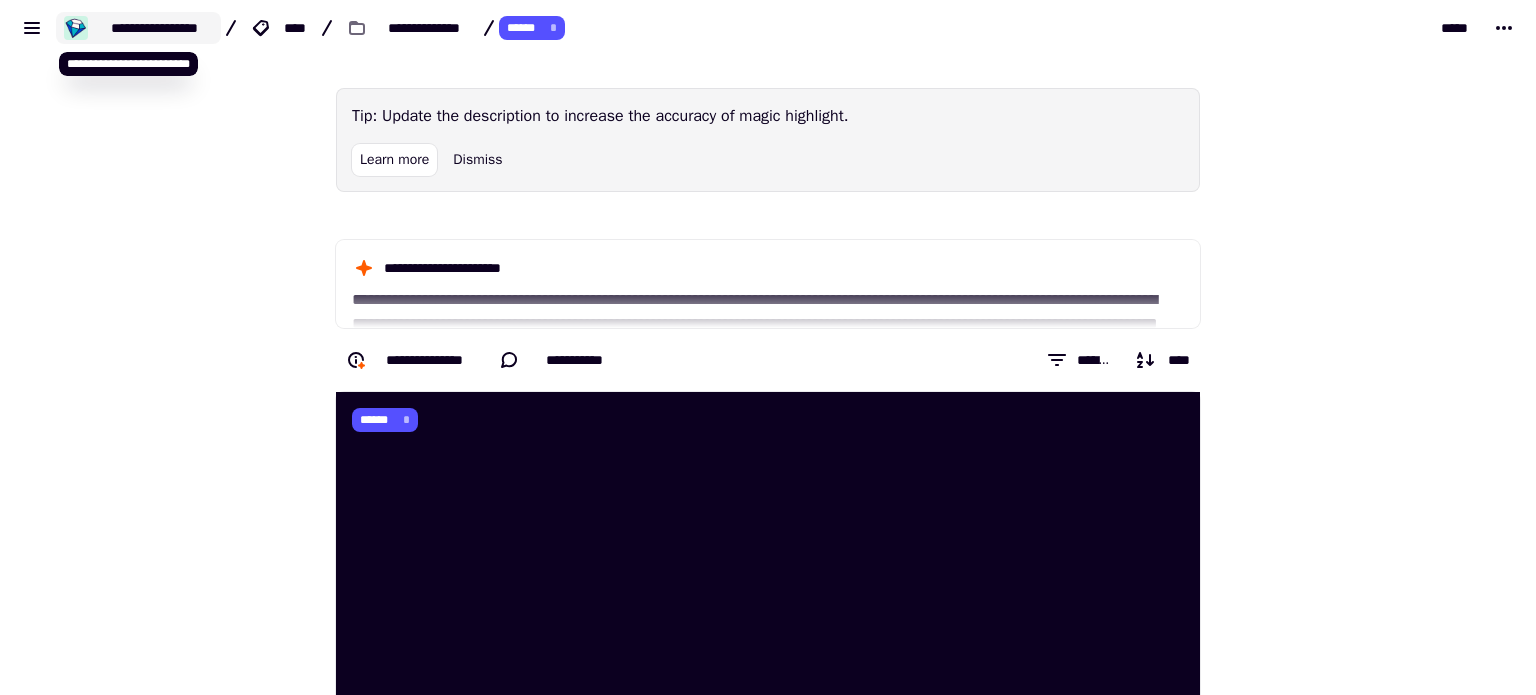 click on "**********" 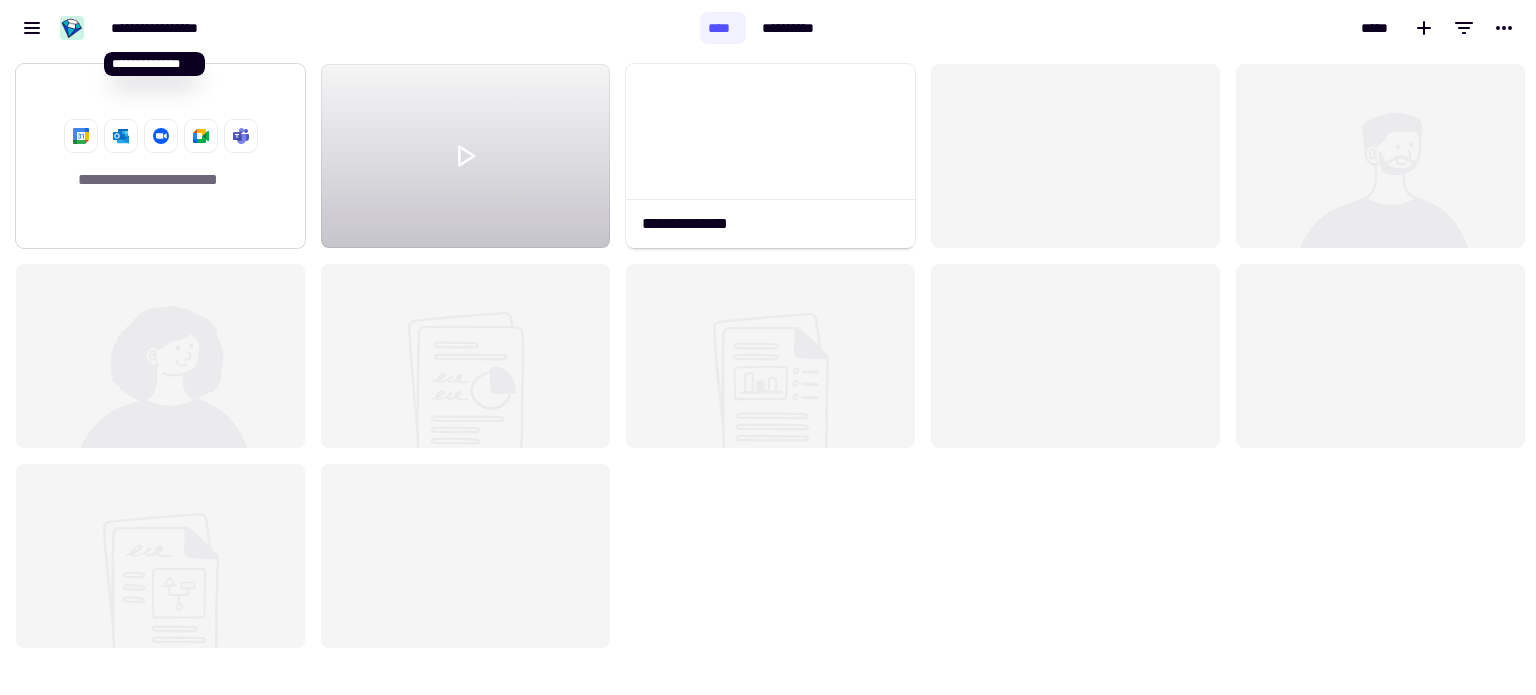 scroll, scrollTop: 16, scrollLeft: 16, axis: both 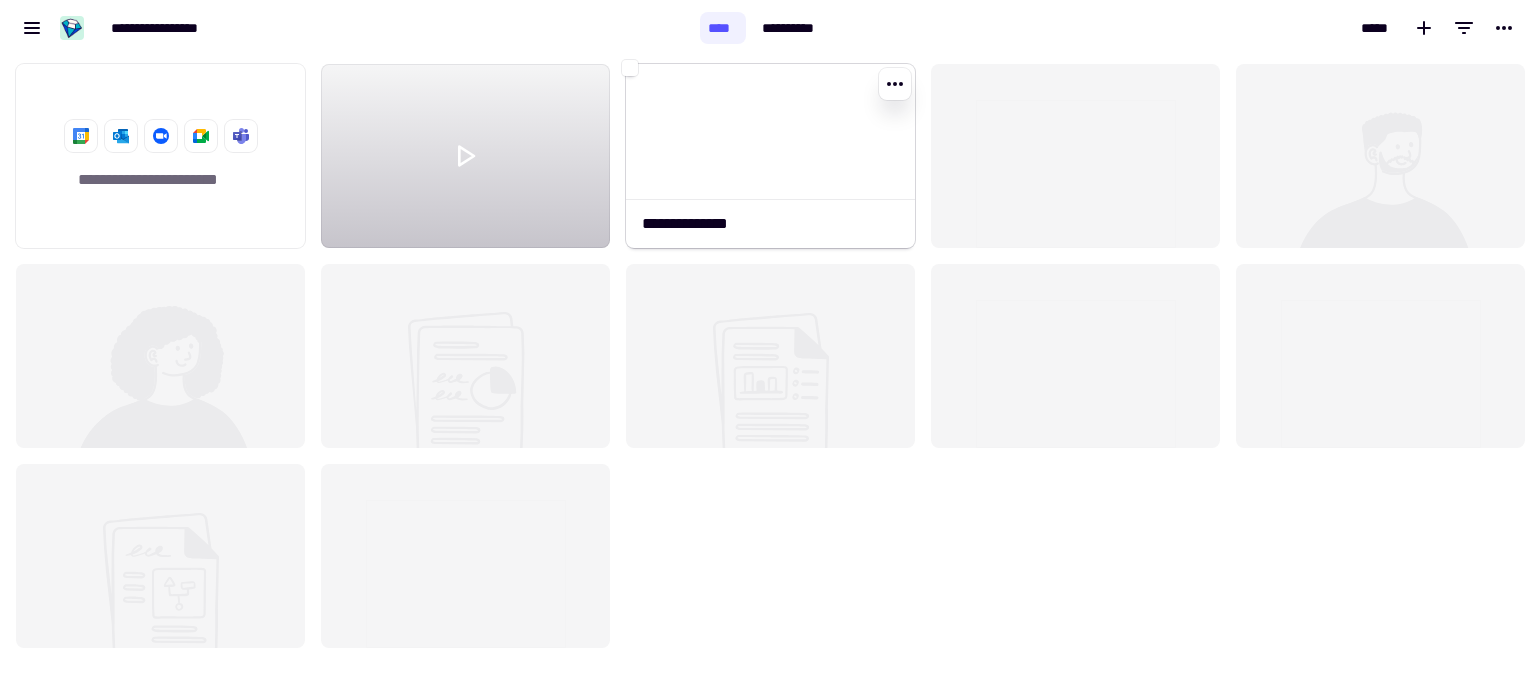 click on "**********" 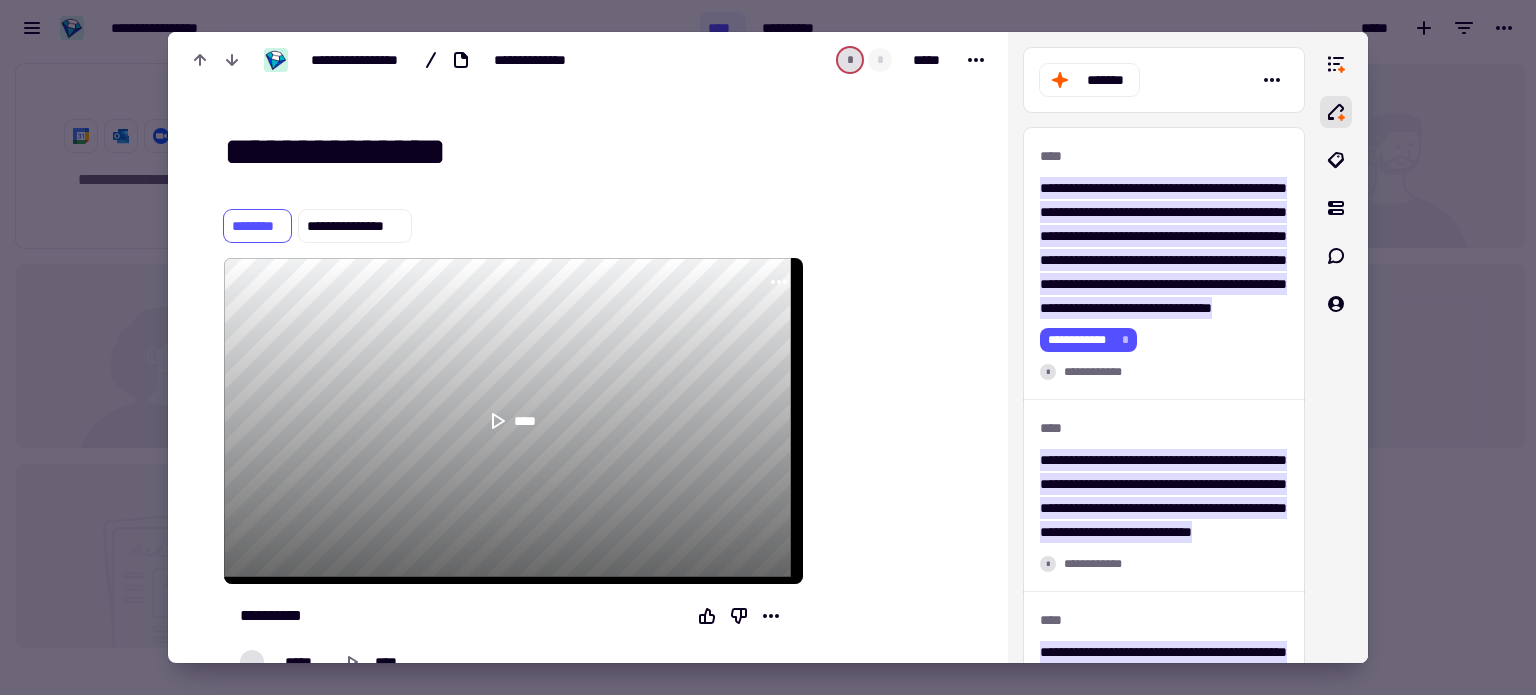 click at bounding box center [768, 347] 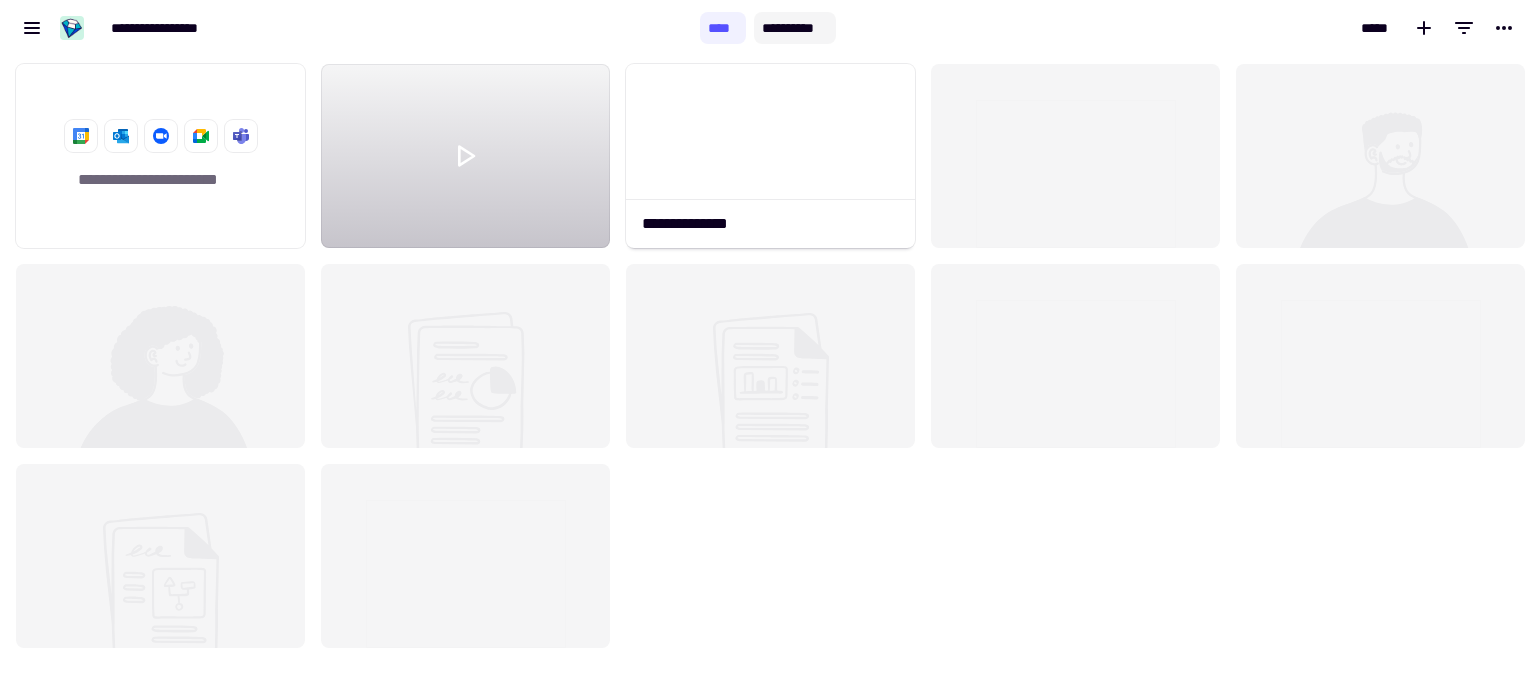 click on "**********" 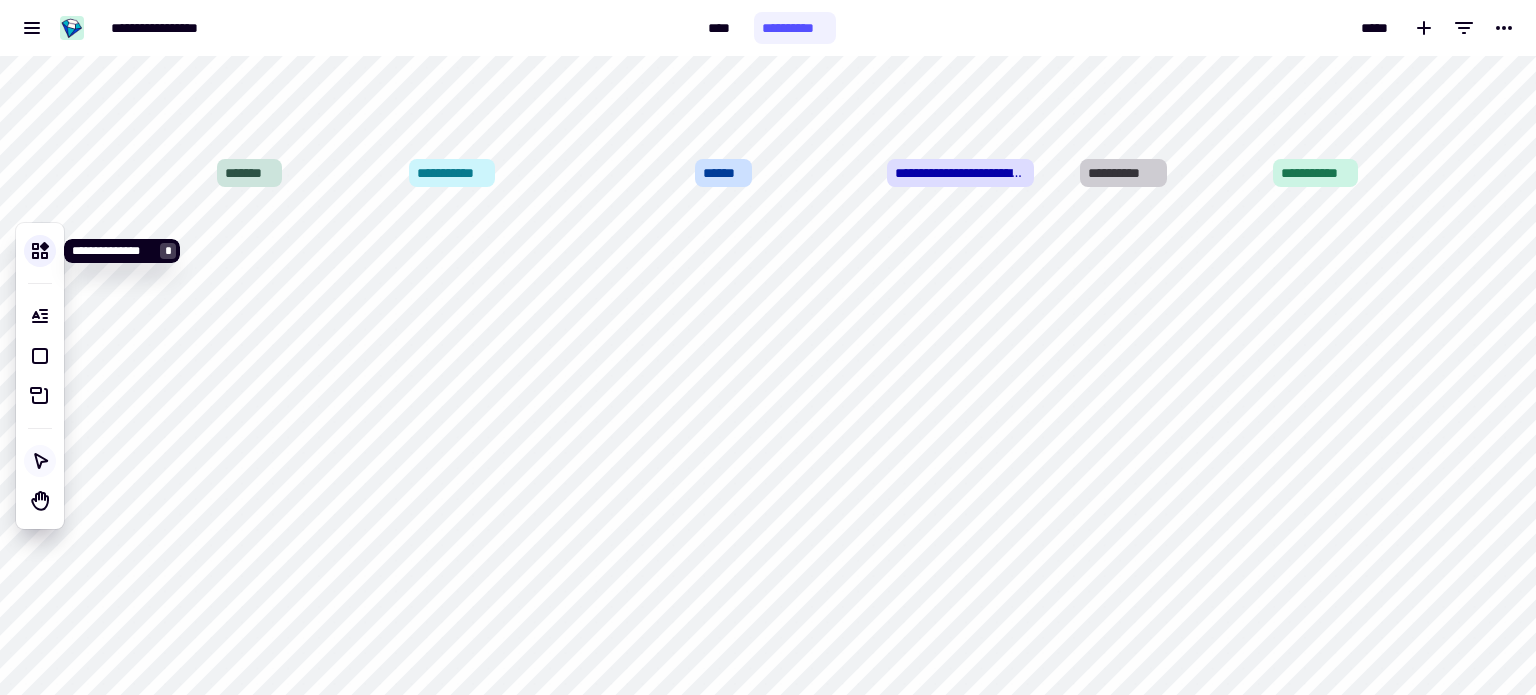 click 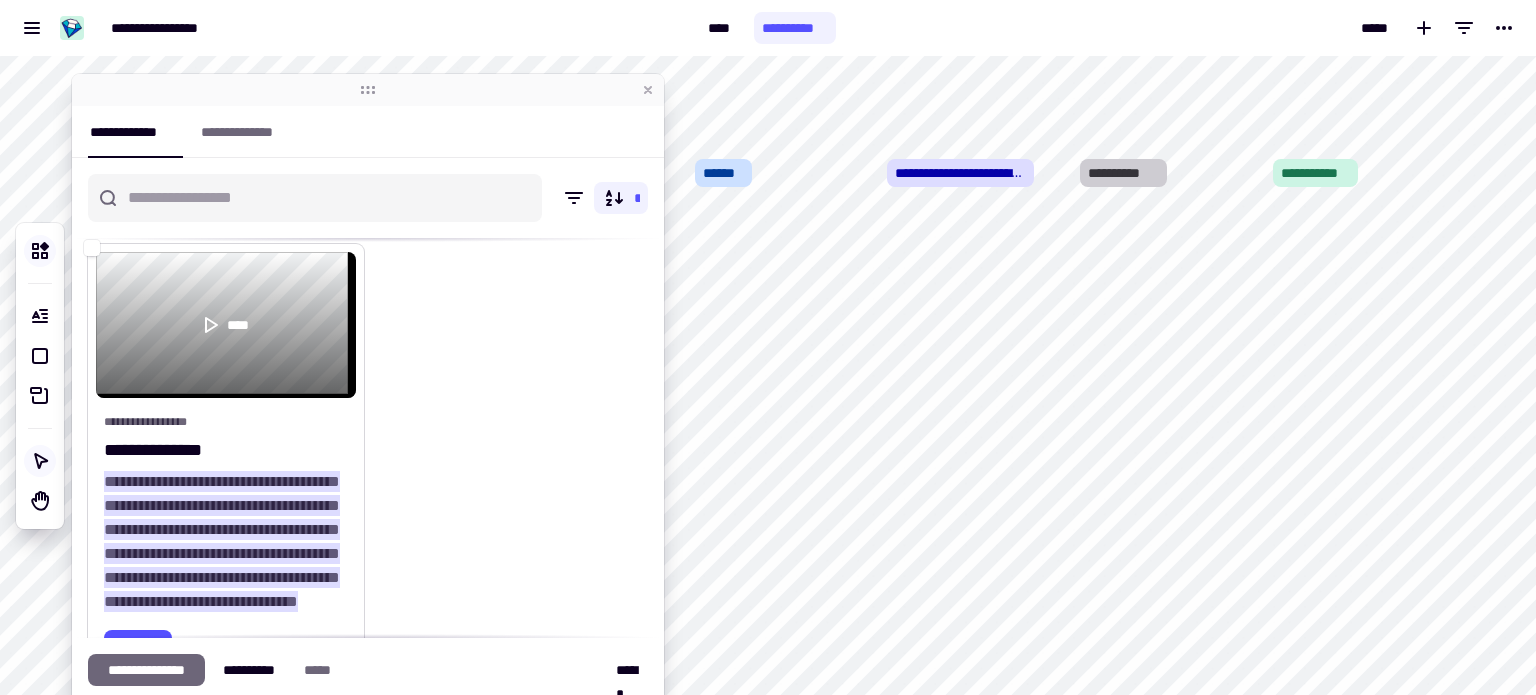 scroll, scrollTop: 115, scrollLeft: 0, axis: vertical 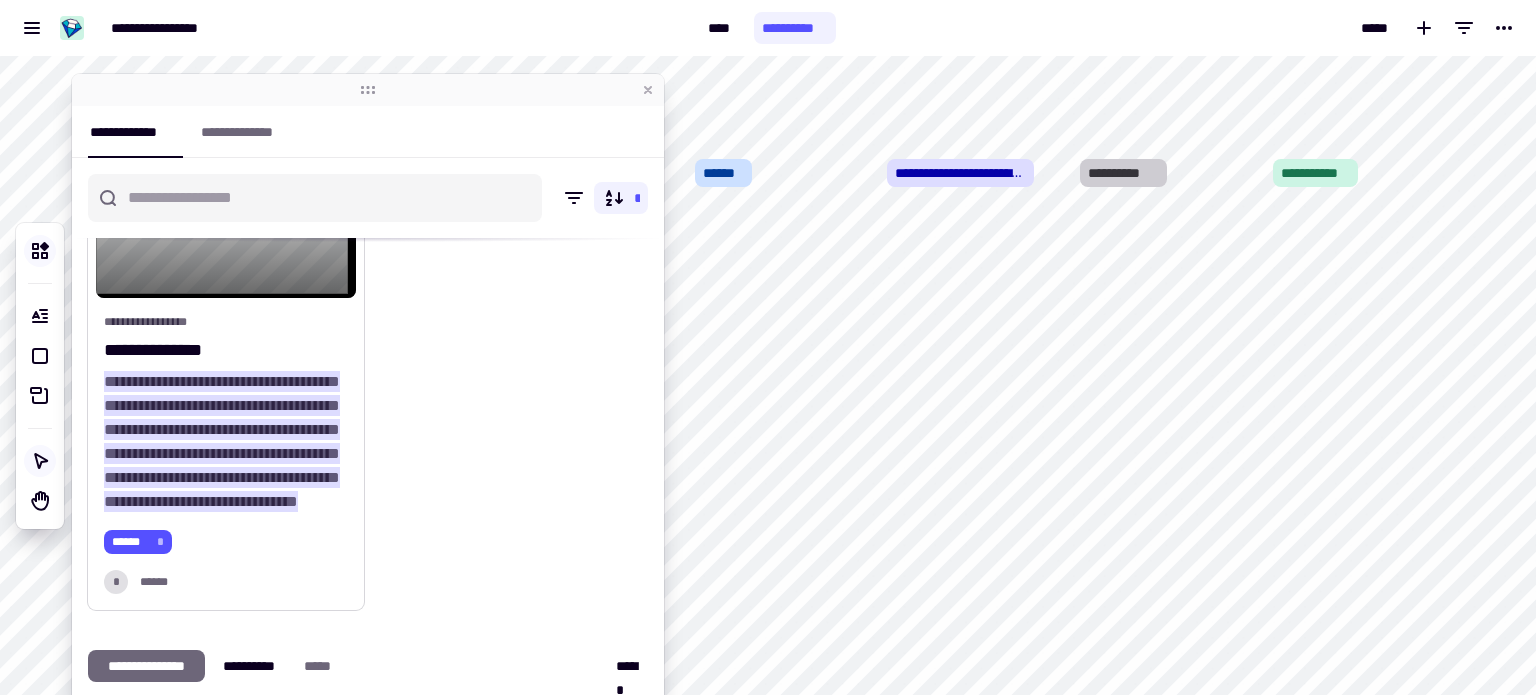 click on "****** *" at bounding box center (226, 542) 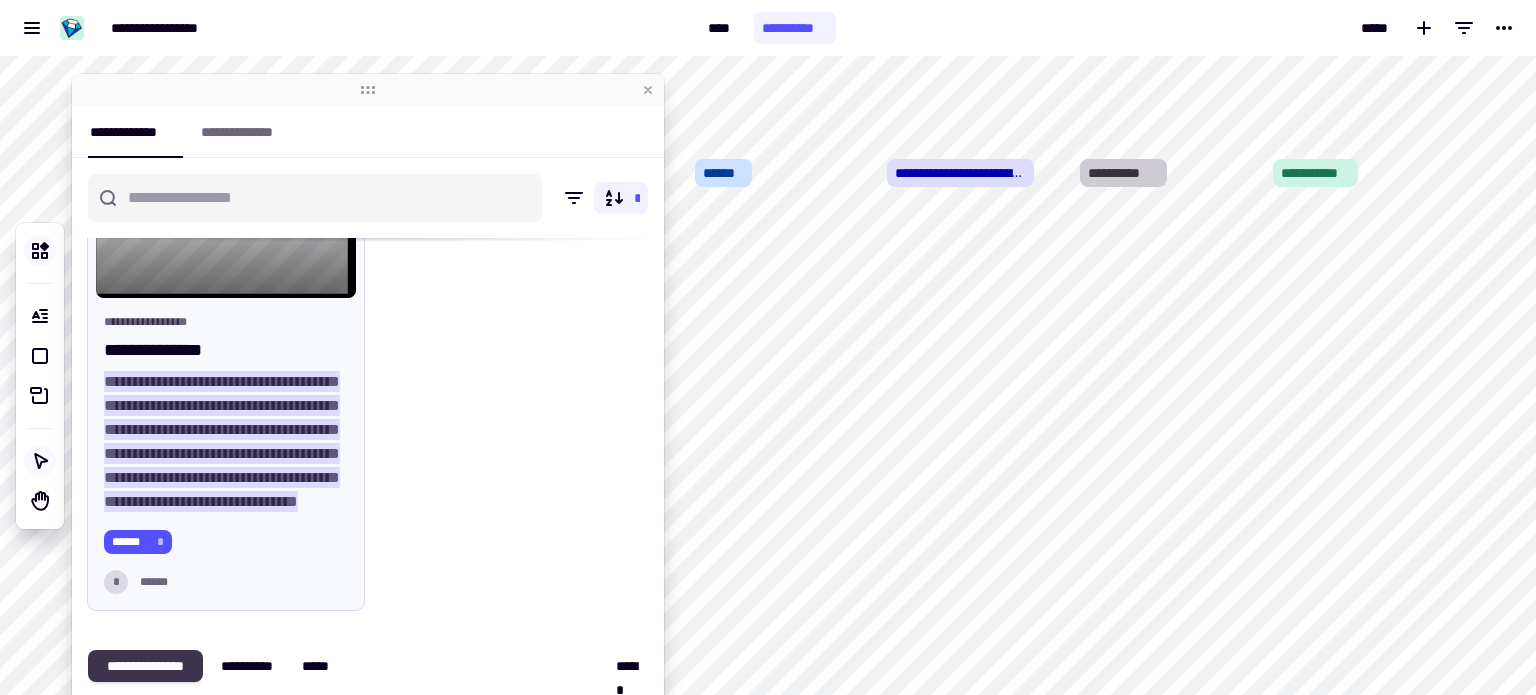click on "**********" 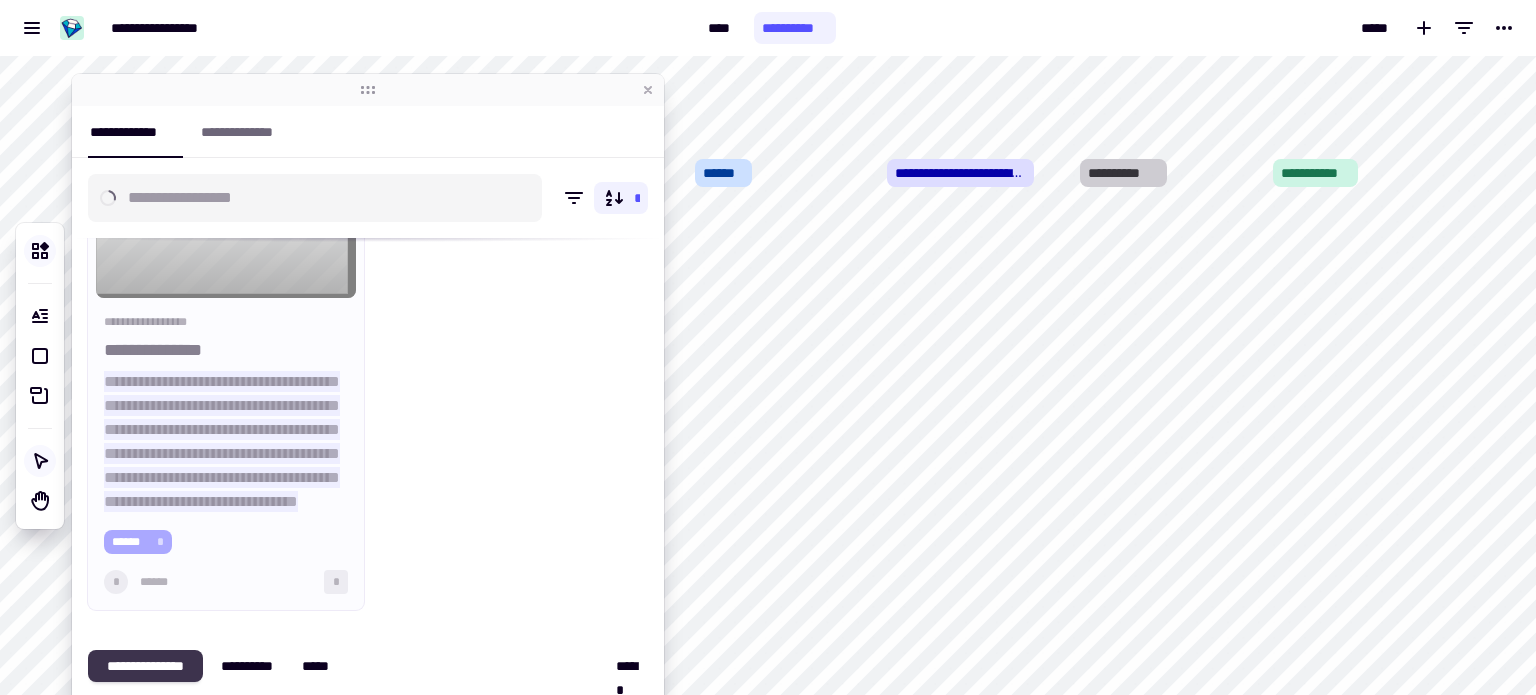 scroll, scrollTop: 0, scrollLeft: 0, axis: both 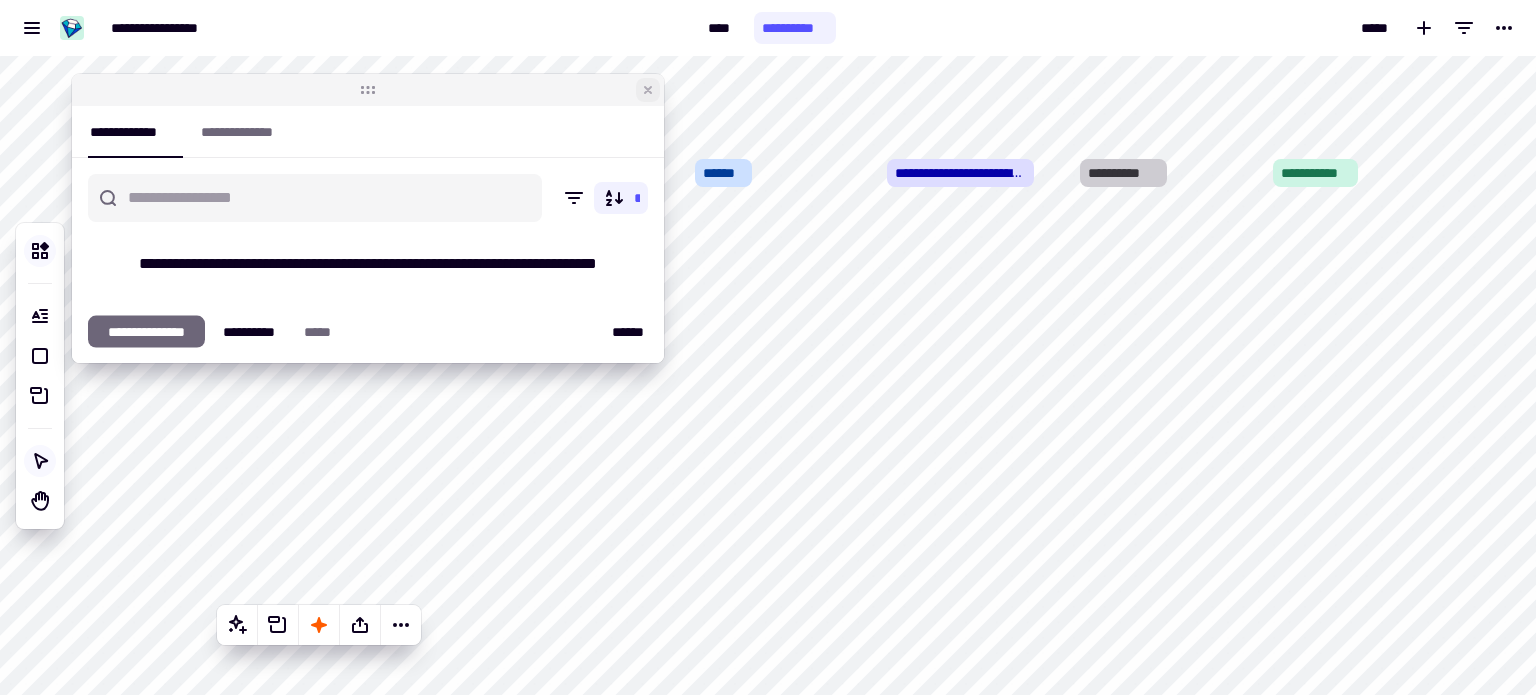 click 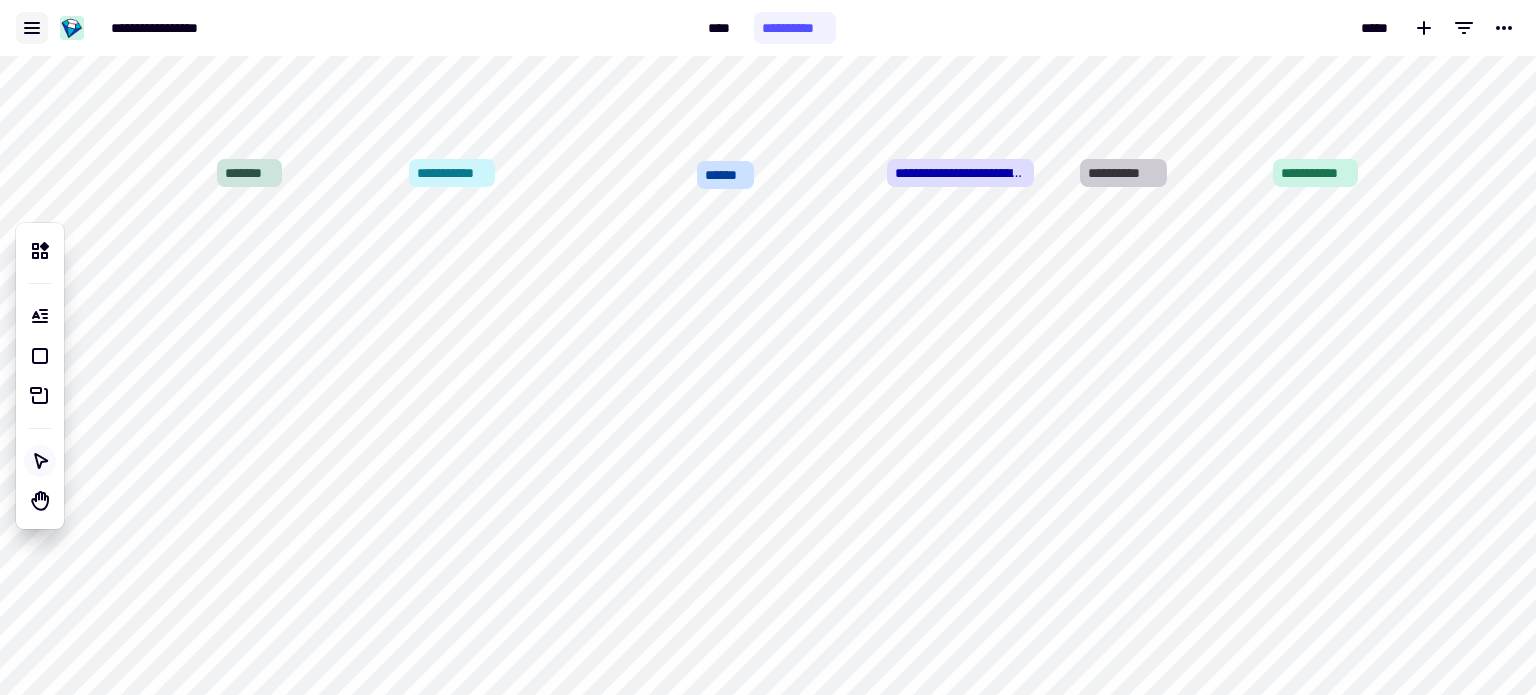 click 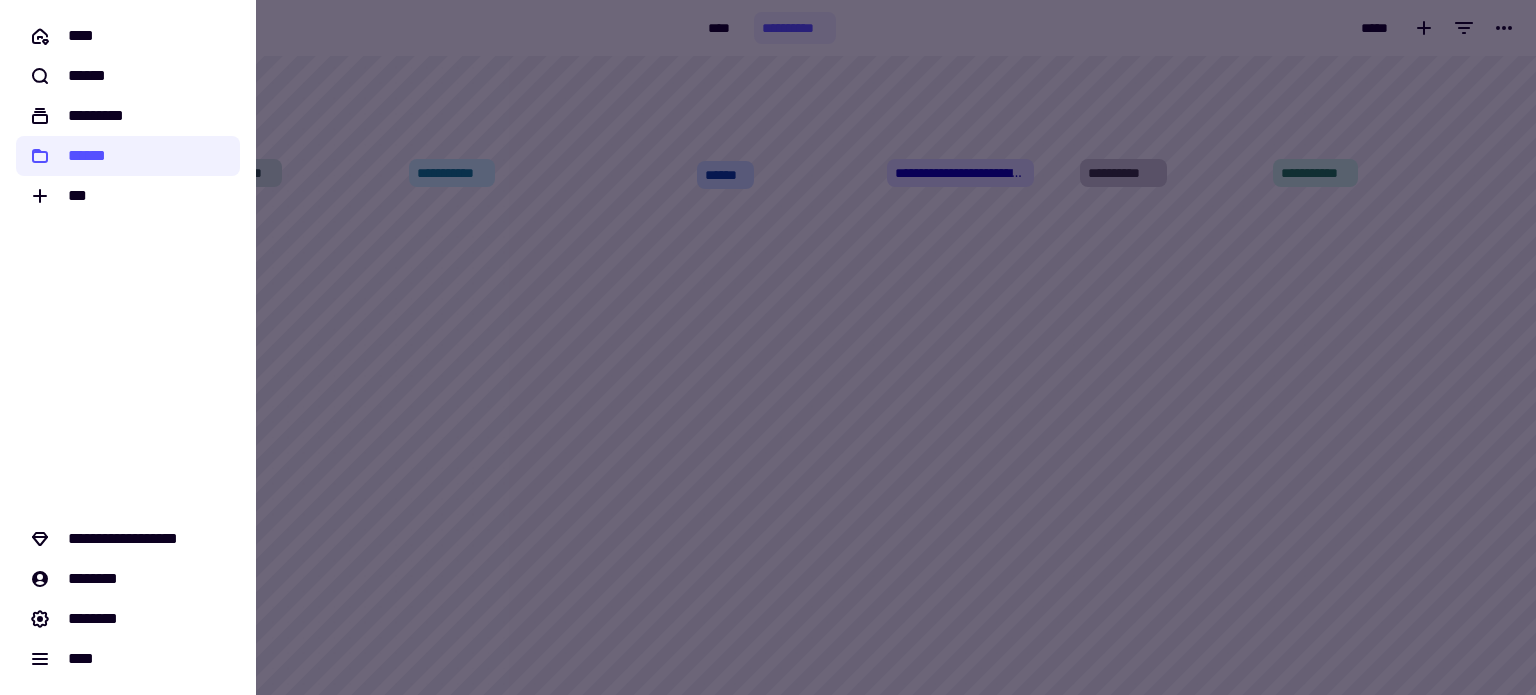 click at bounding box center (768, 347) 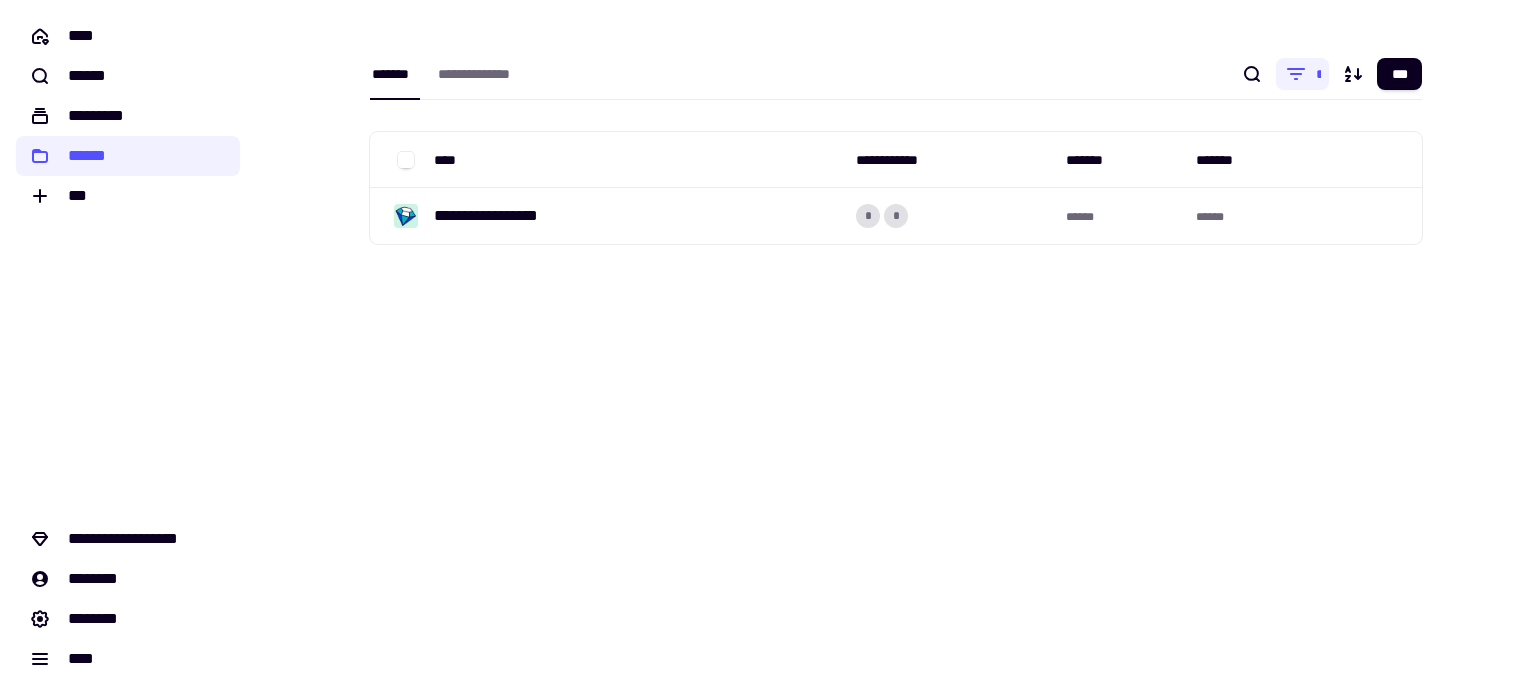 scroll, scrollTop: 0, scrollLeft: 0, axis: both 